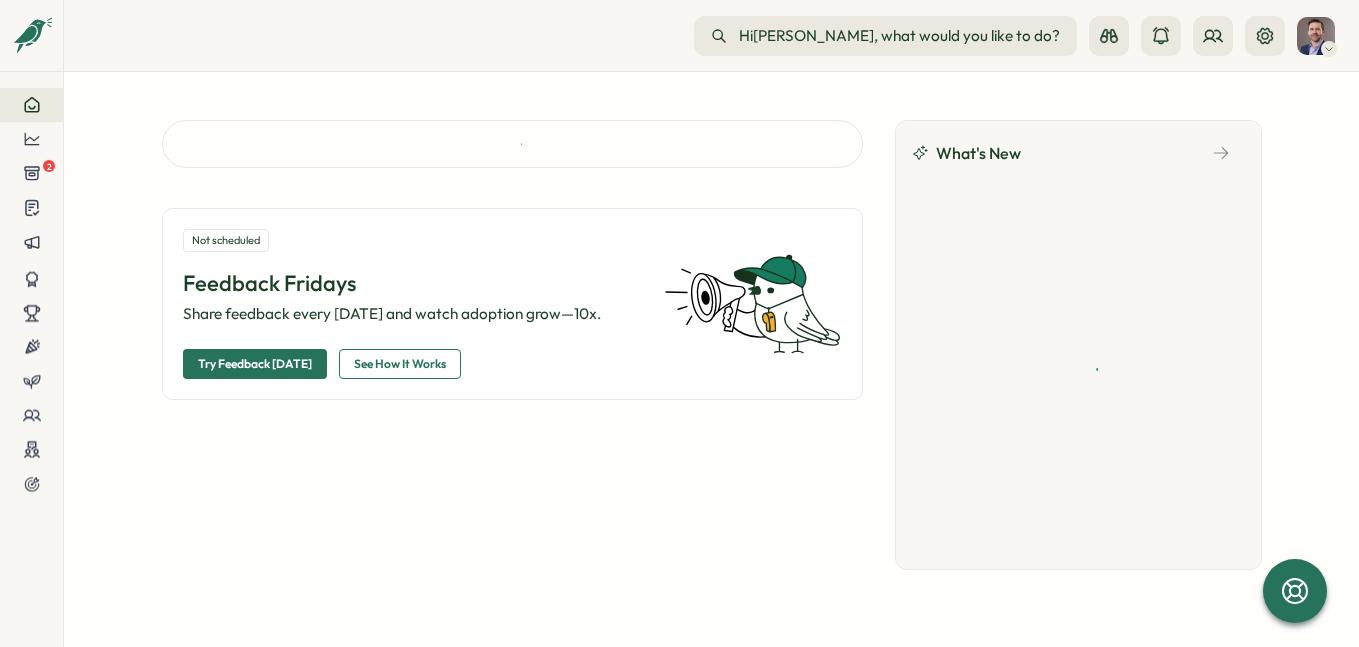 scroll, scrollTop: 0, scrollLeft: 0, axis: both 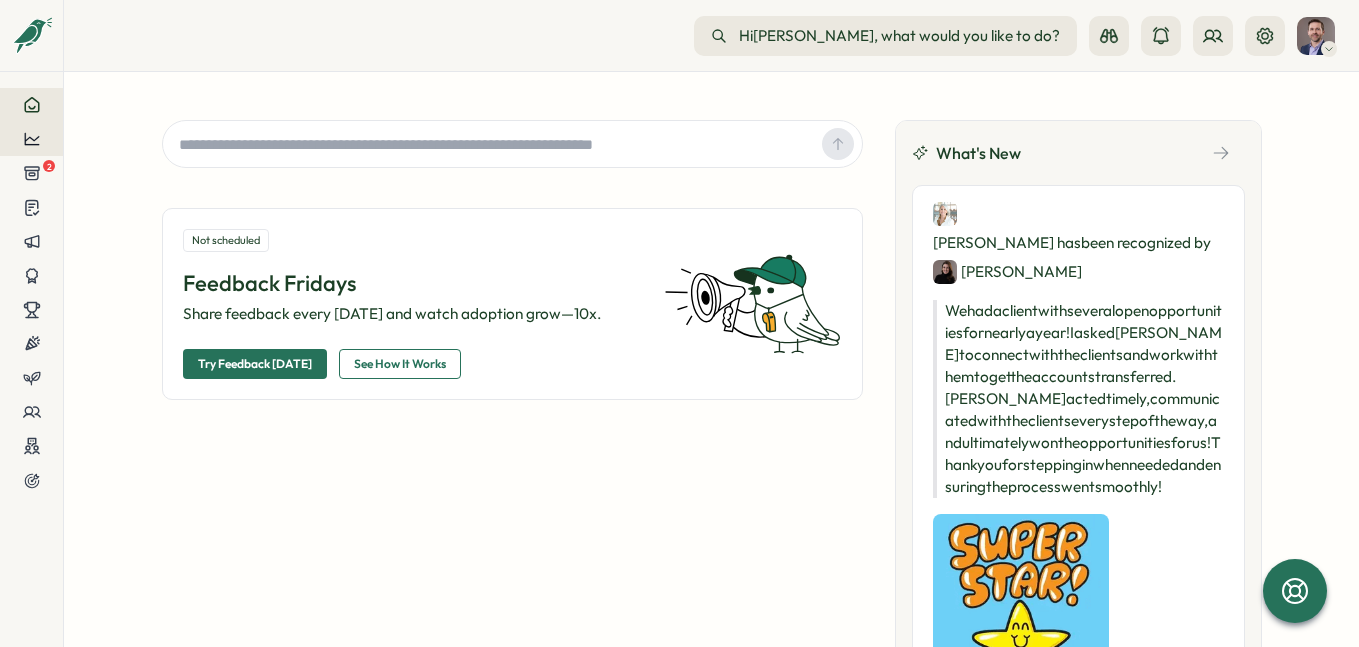 click 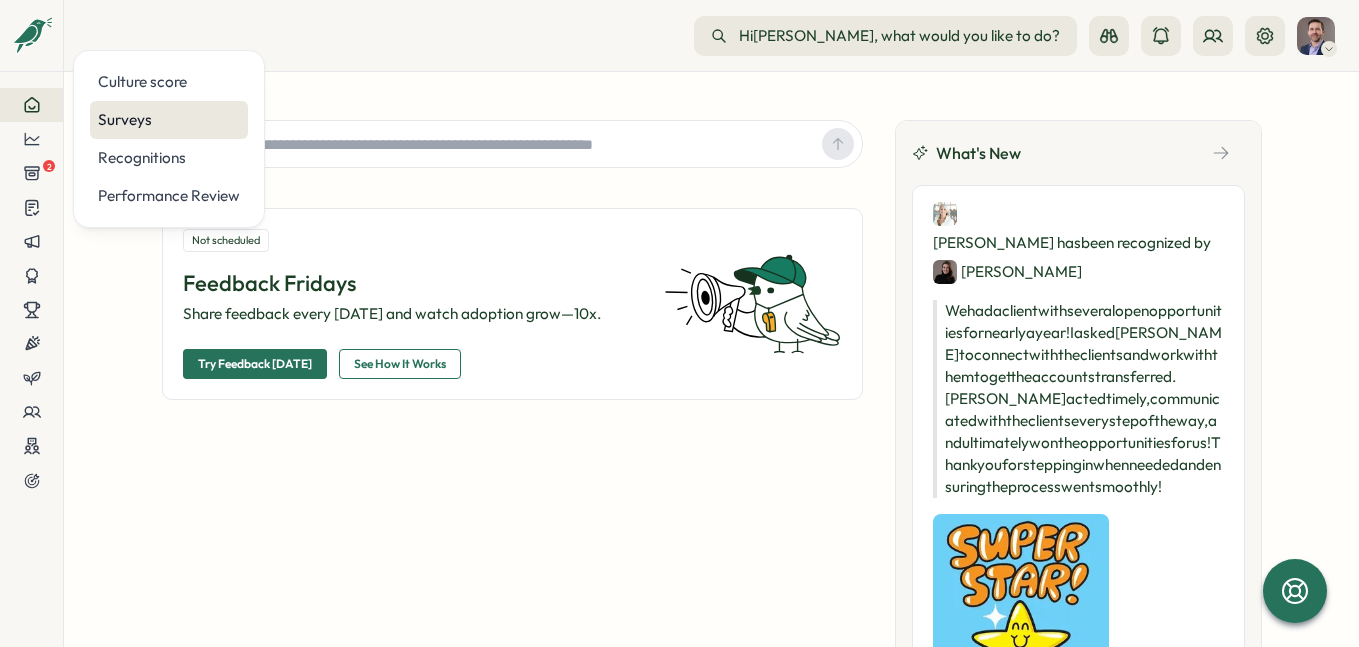 click on "Surveys" at bounding box center (169, 120) 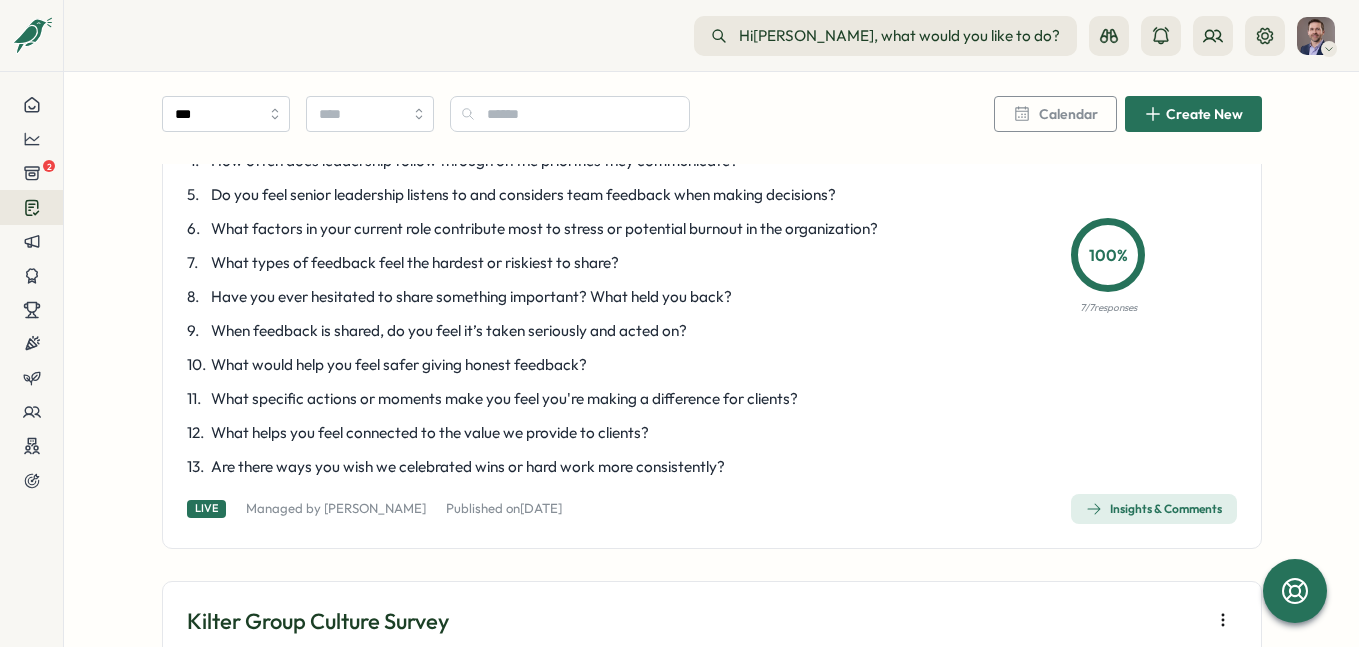 scroll, scrollTop: 402, scrollLeft: 0, axis: vertical 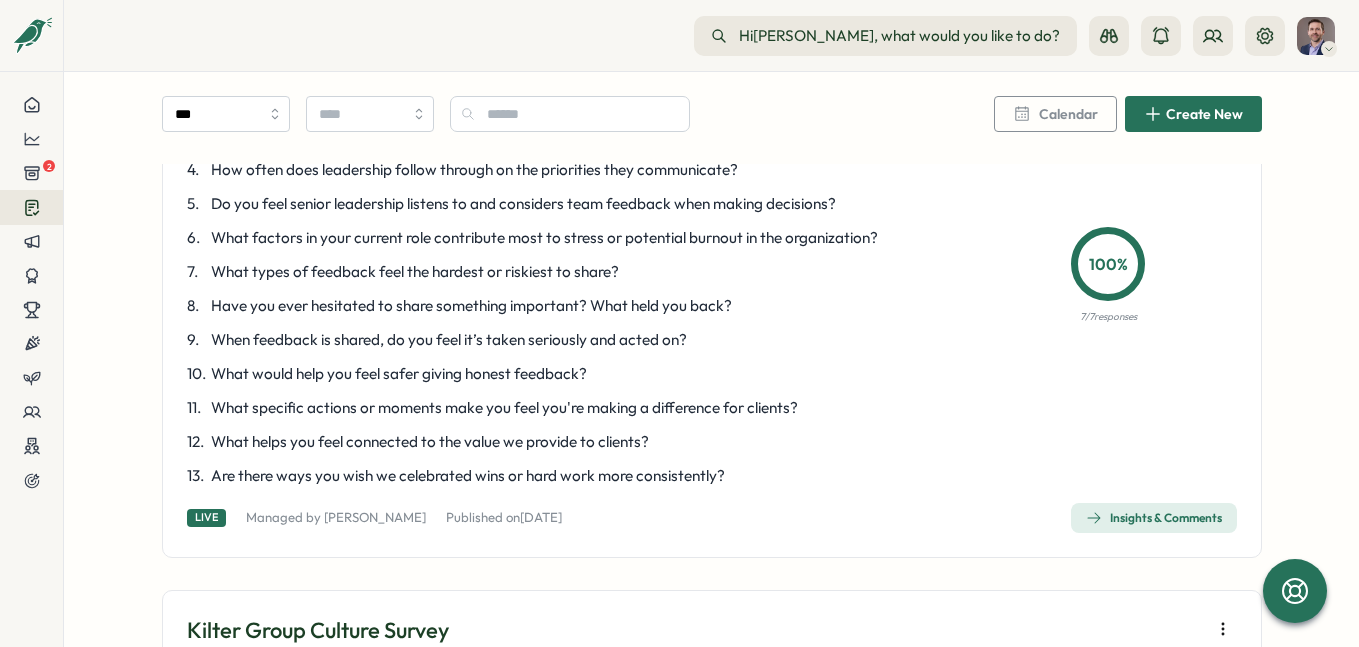 click on "Insights & Comments" at bounding box center [1154, 518] 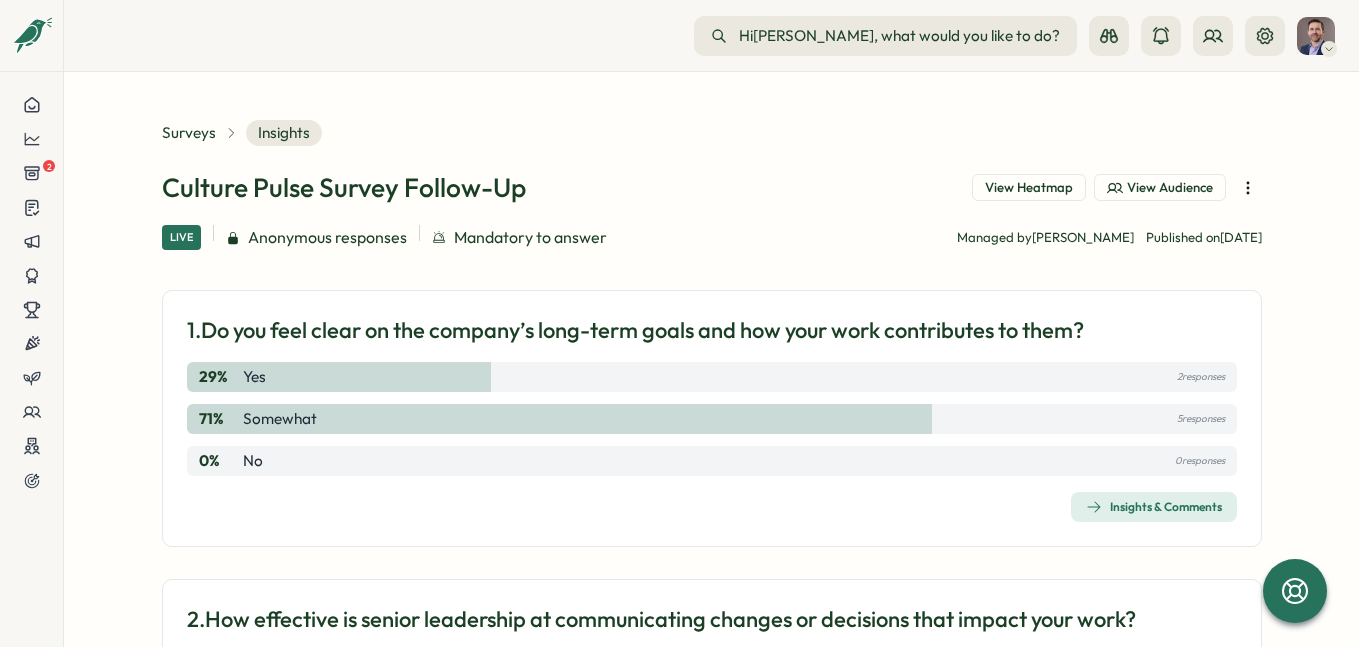 click on "Insights & Comments" at bounding box center (1154, 507) 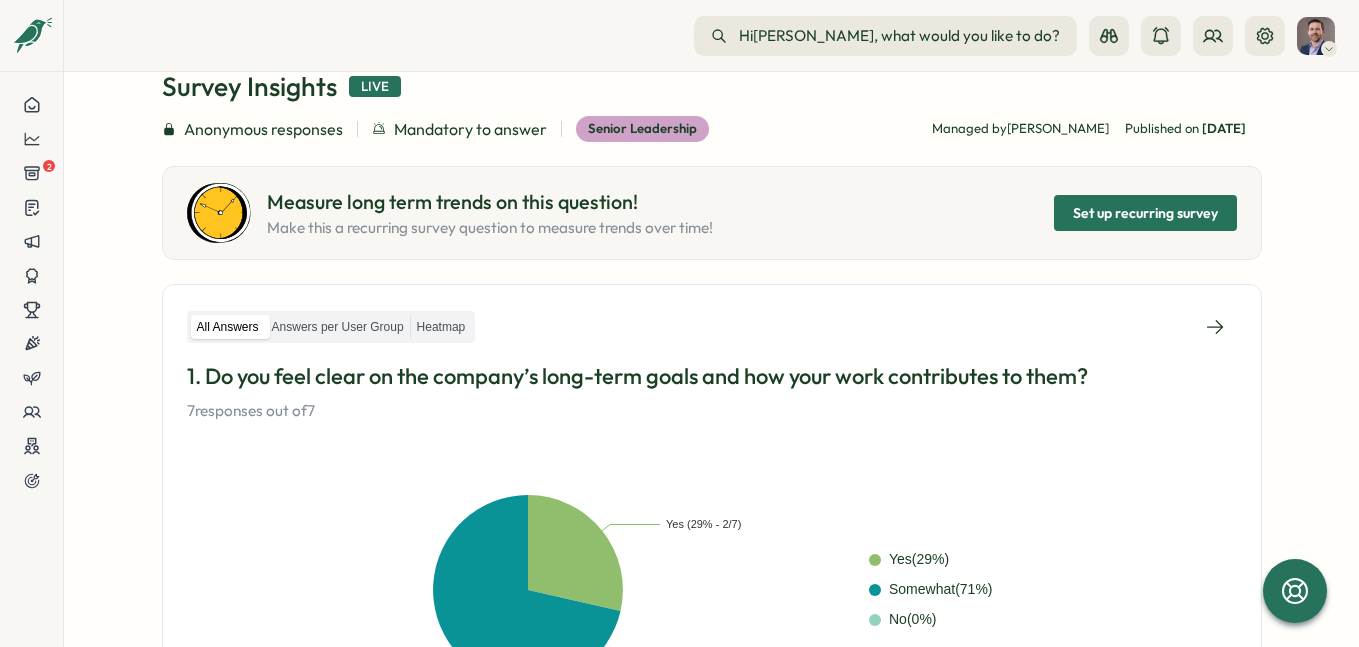 scroll, scrollTop: 103, scrollLeft: 0, axis: vertical 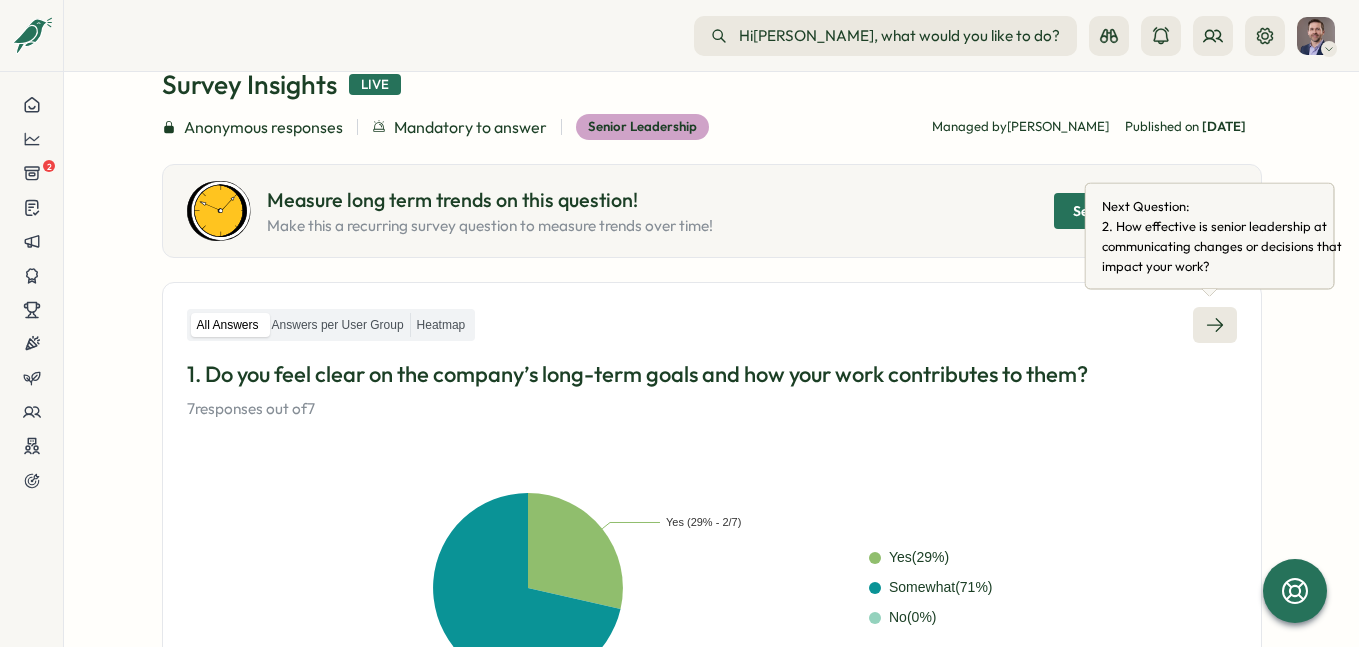 click 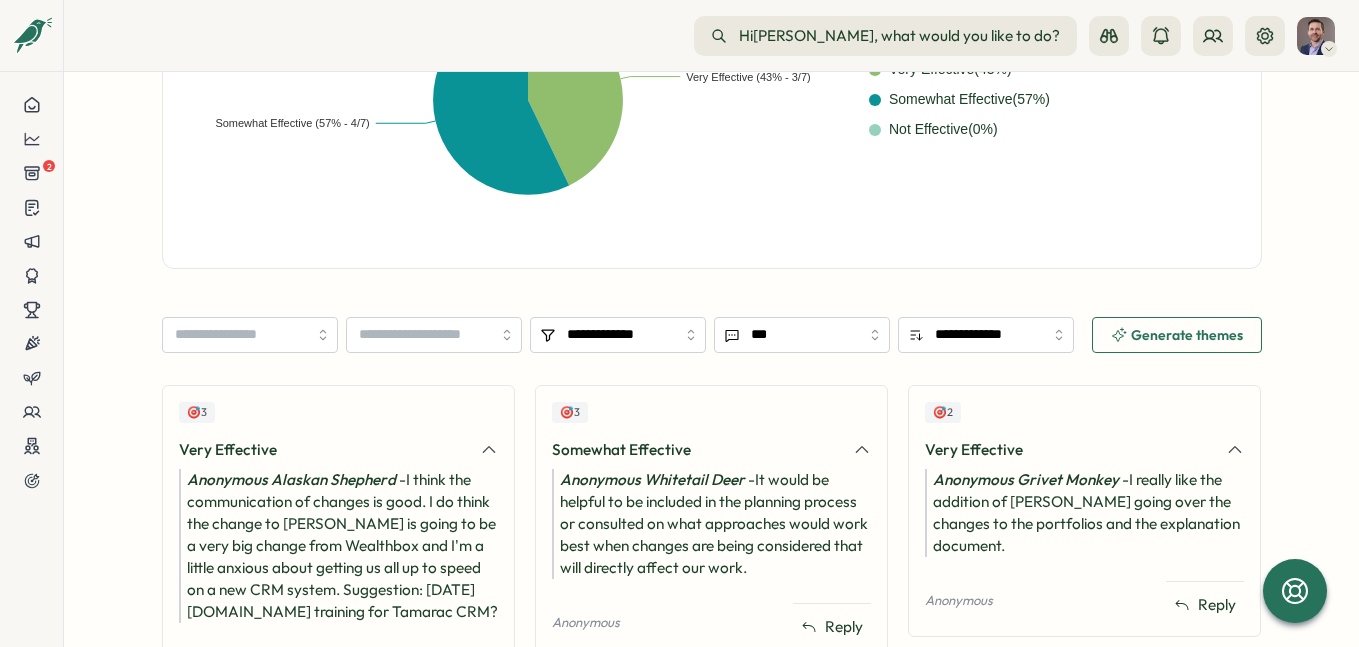 scroll, scrollTop: 715, scrollLeft: 0, axis: vertical 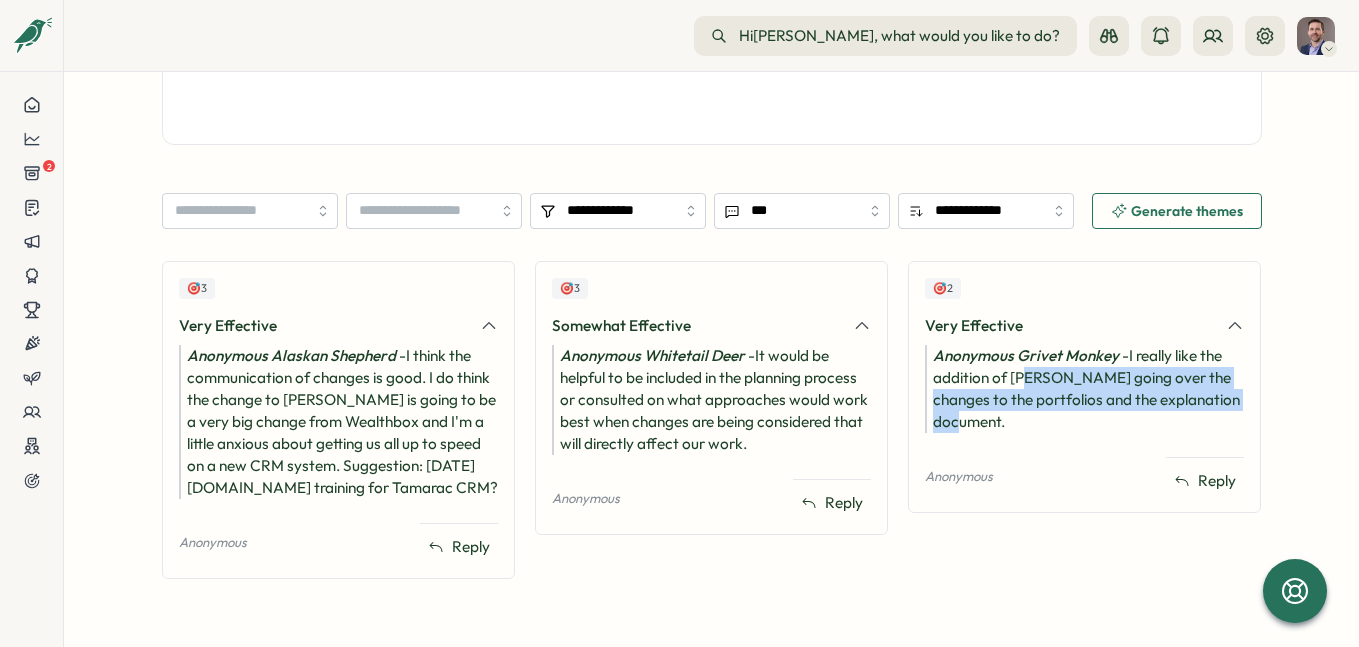 drag, startPoint x: 1018, startPoint y: 367, endPoint x: 1018, endPoint y: 423, distance: 56 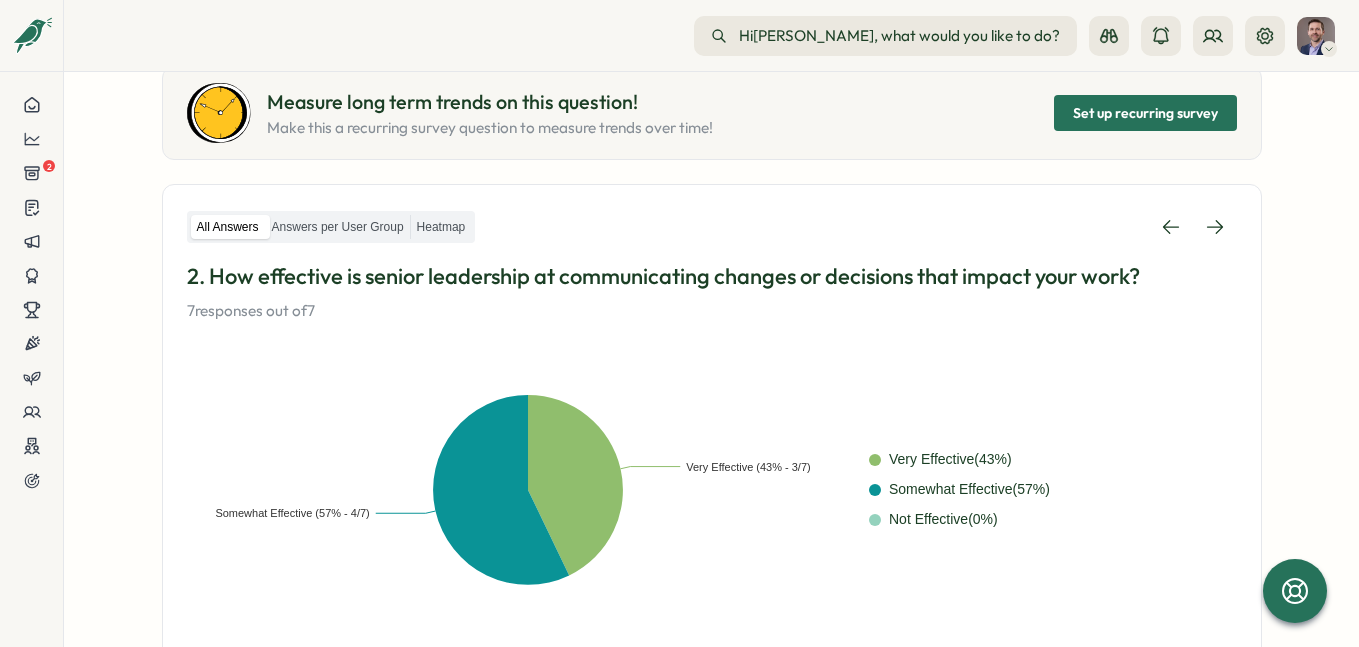 scroll, scrollTop: 198, scrollLeft: 0, axis: vertical 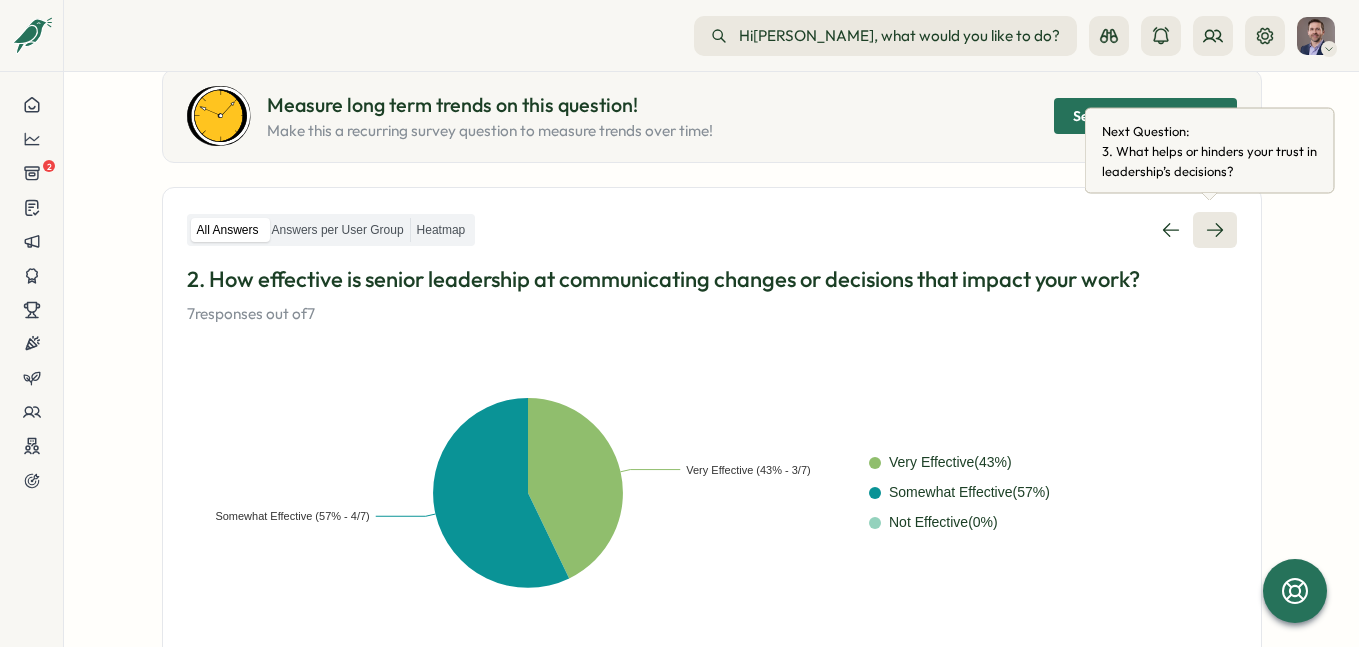 click at bounding box center (1215, 230) 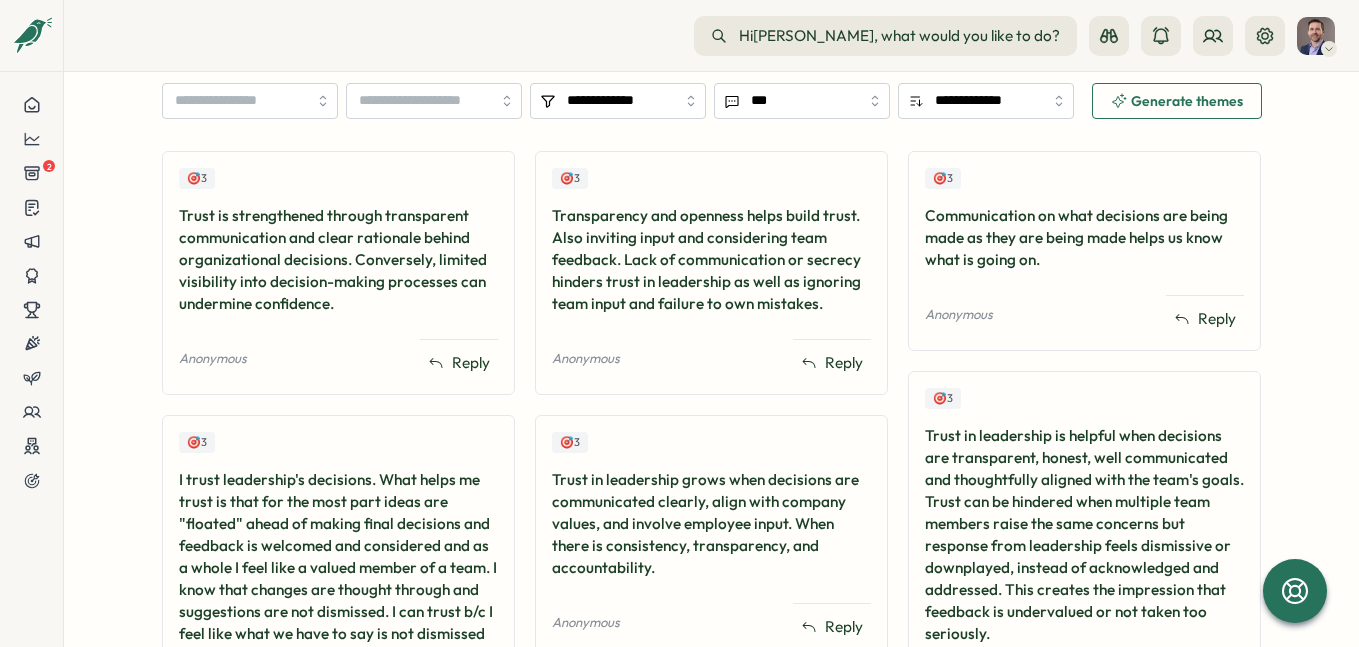 scroll, scrollTop: 0, scrollLeft: 0, axis: both 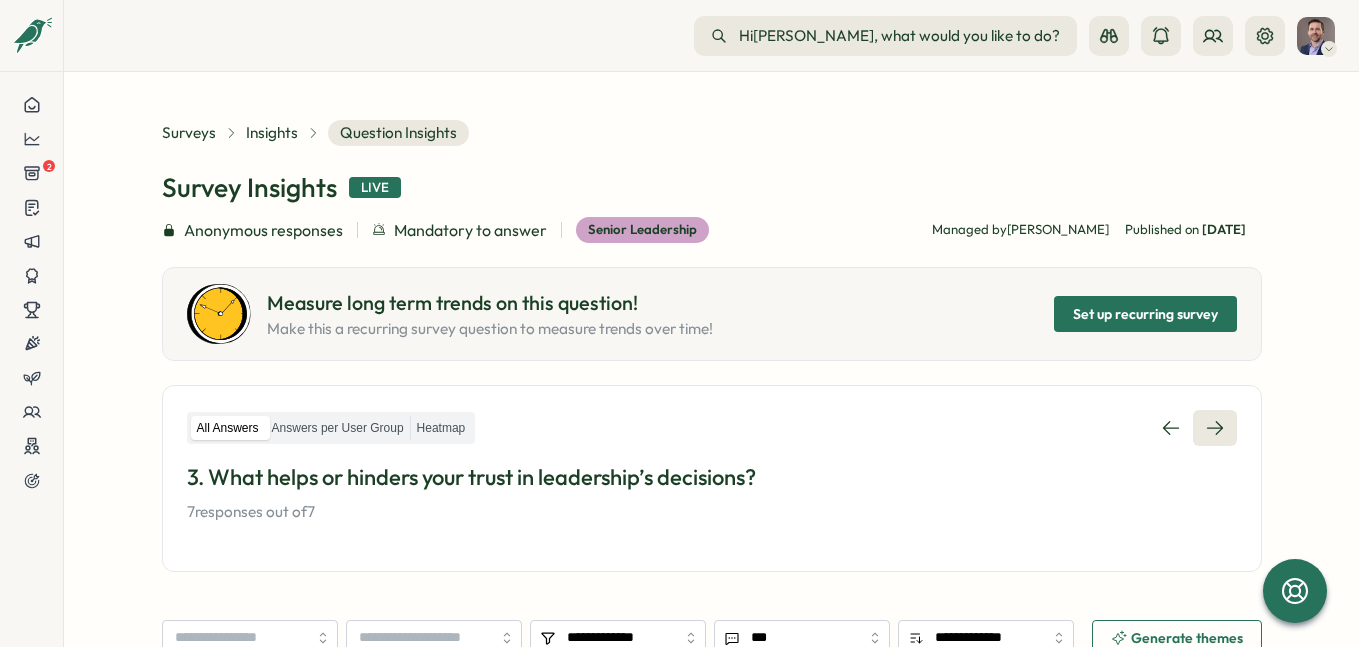 click 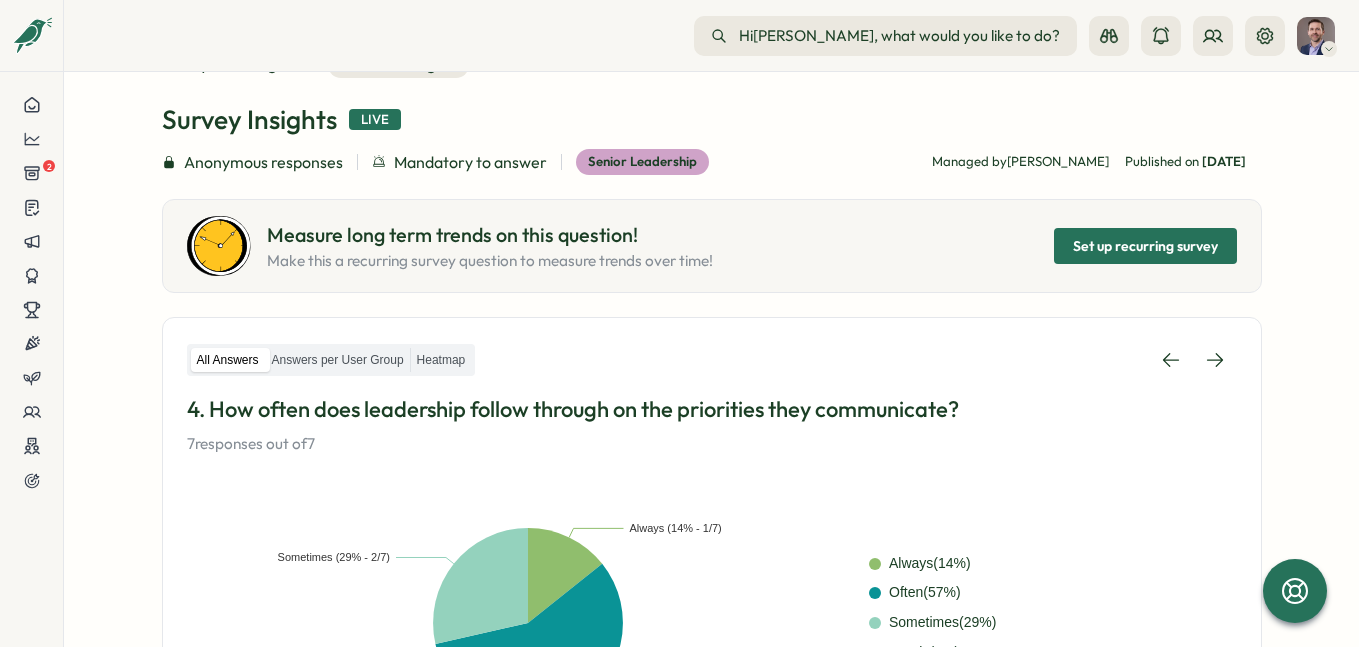 scroll, scrollTop: 67, scrollLeft: 0, axis: vertical 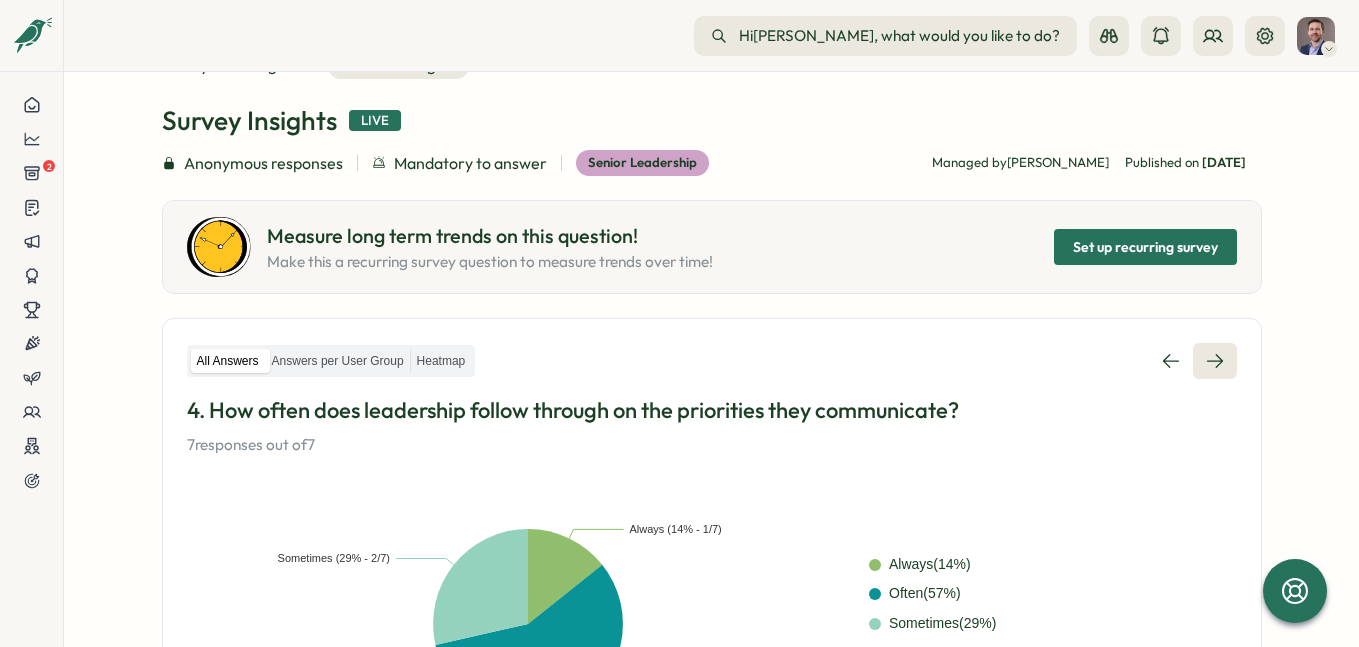 click 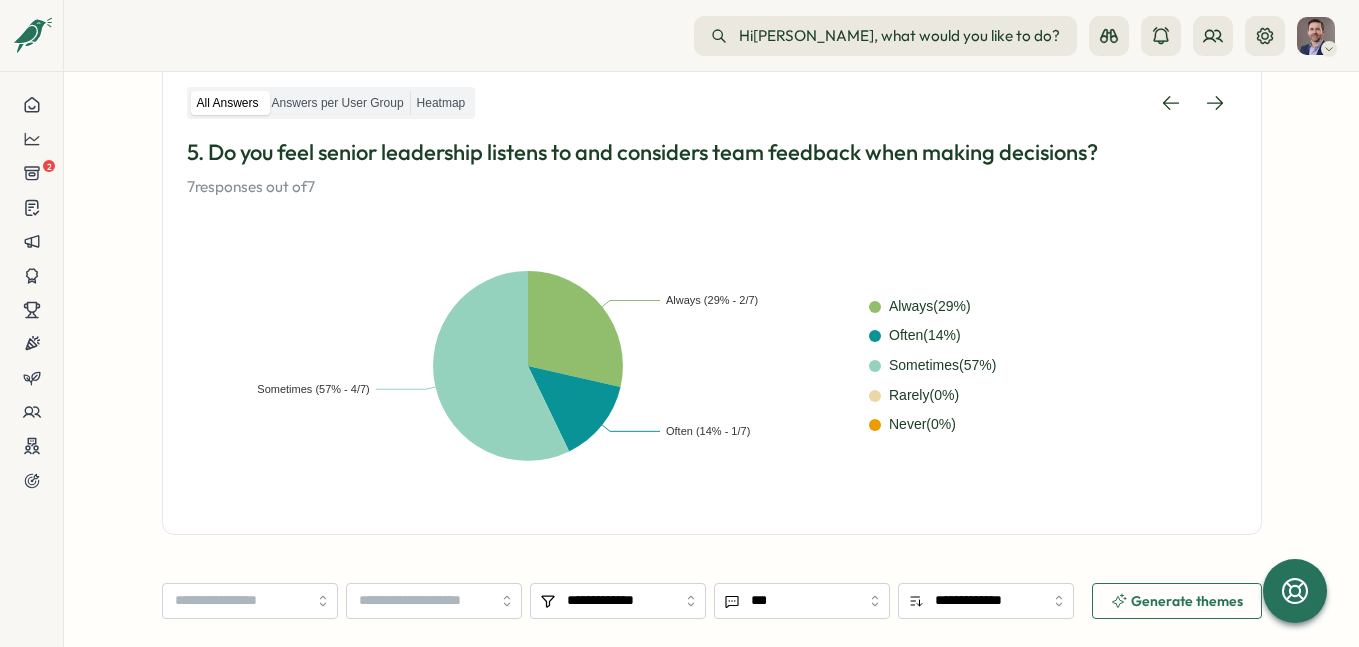 scroll, scrollTop: 300, scrollLeft: 0, axis: vertical 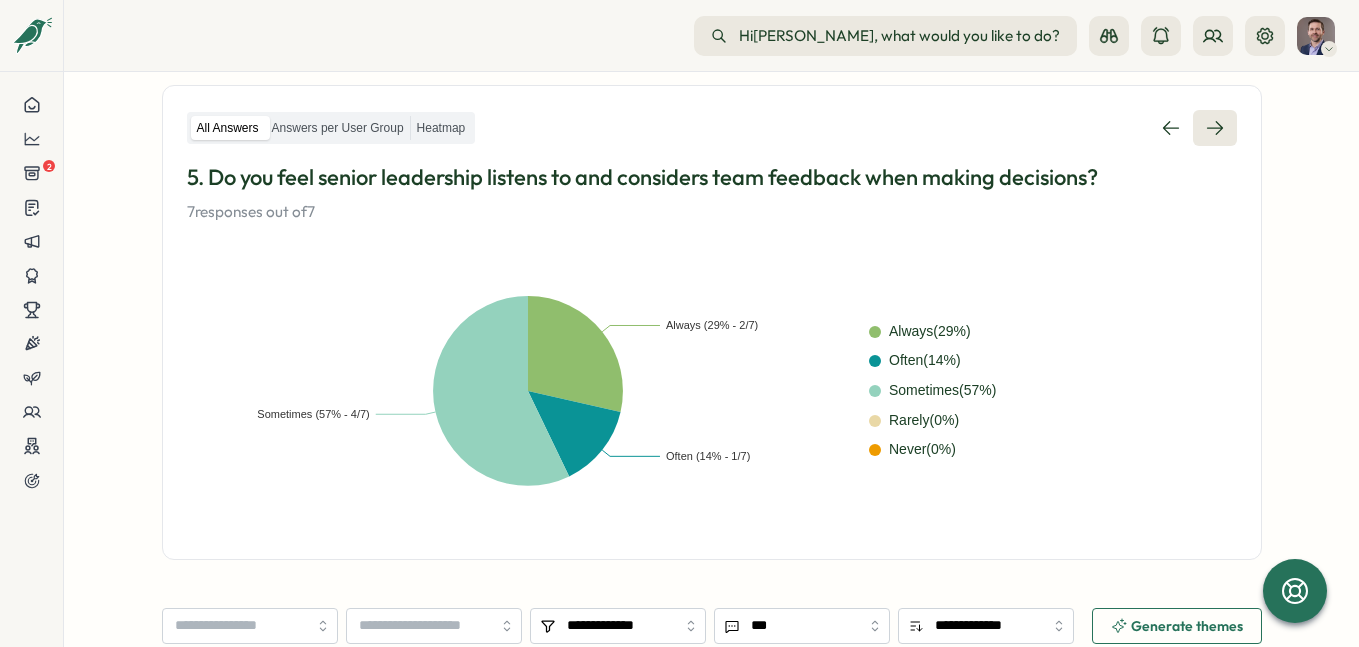 click 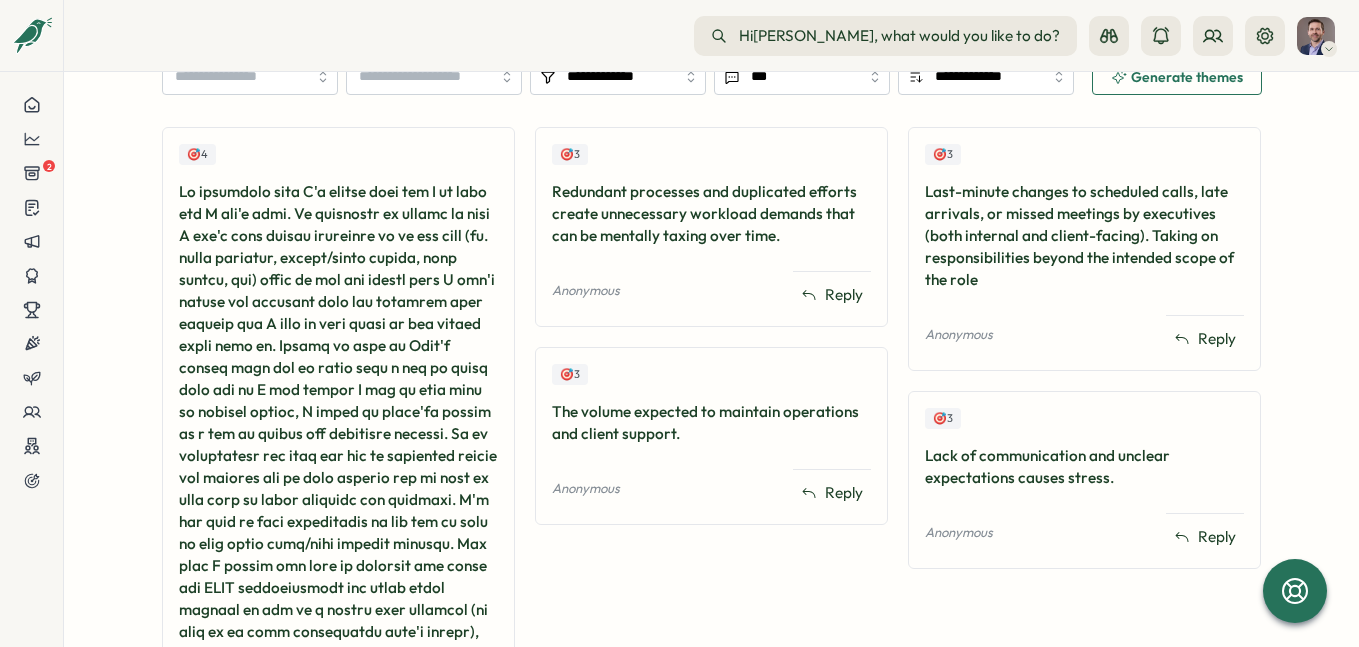 scroll, scrollTop: 568, scrollLeft: 0, axis: vertical 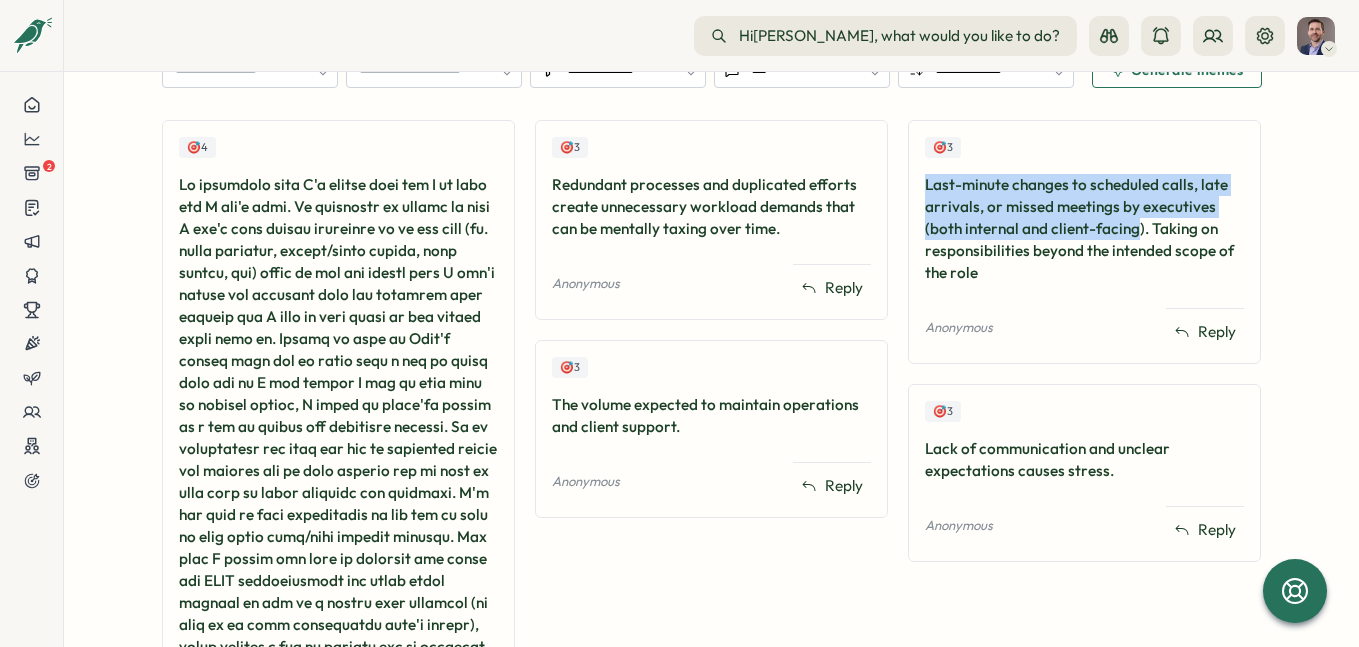 drag, startPoint x: 1133, startPoint y: 236, endPoint x: 953, endPoint y: 172, distance: 191.03926 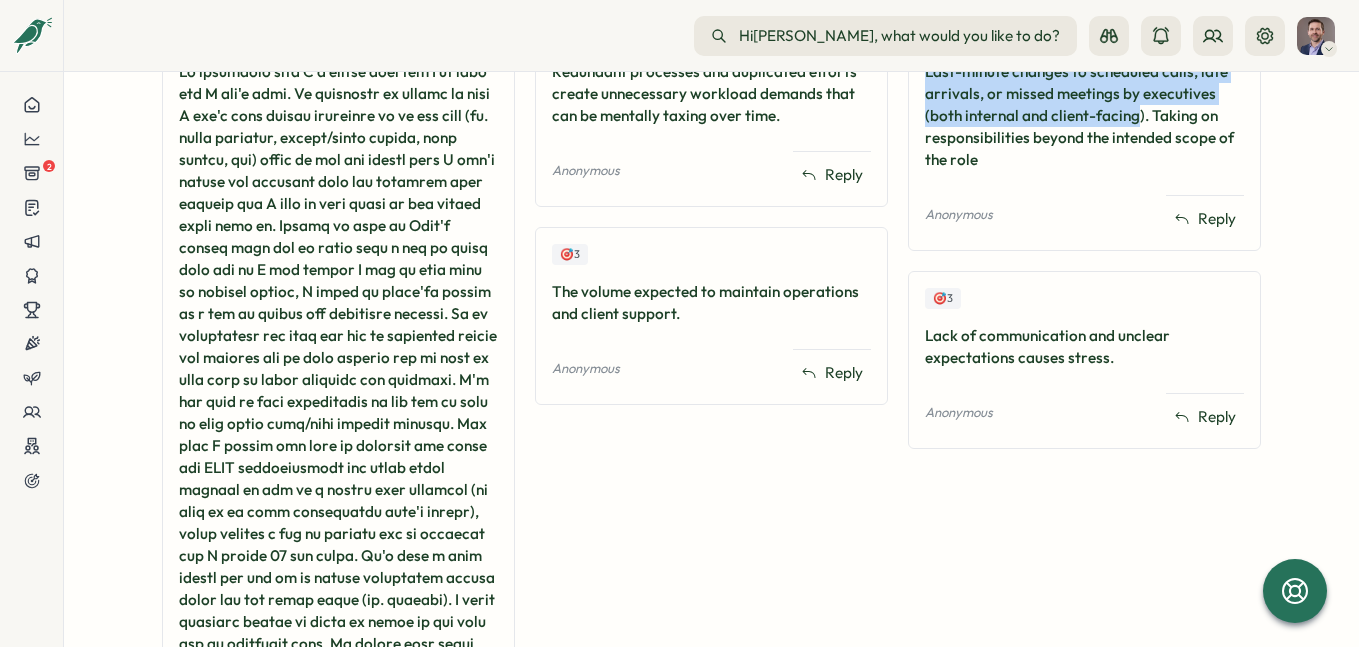 scroll, scrollTop: 683, scrollLeft: 0, axis: vertical 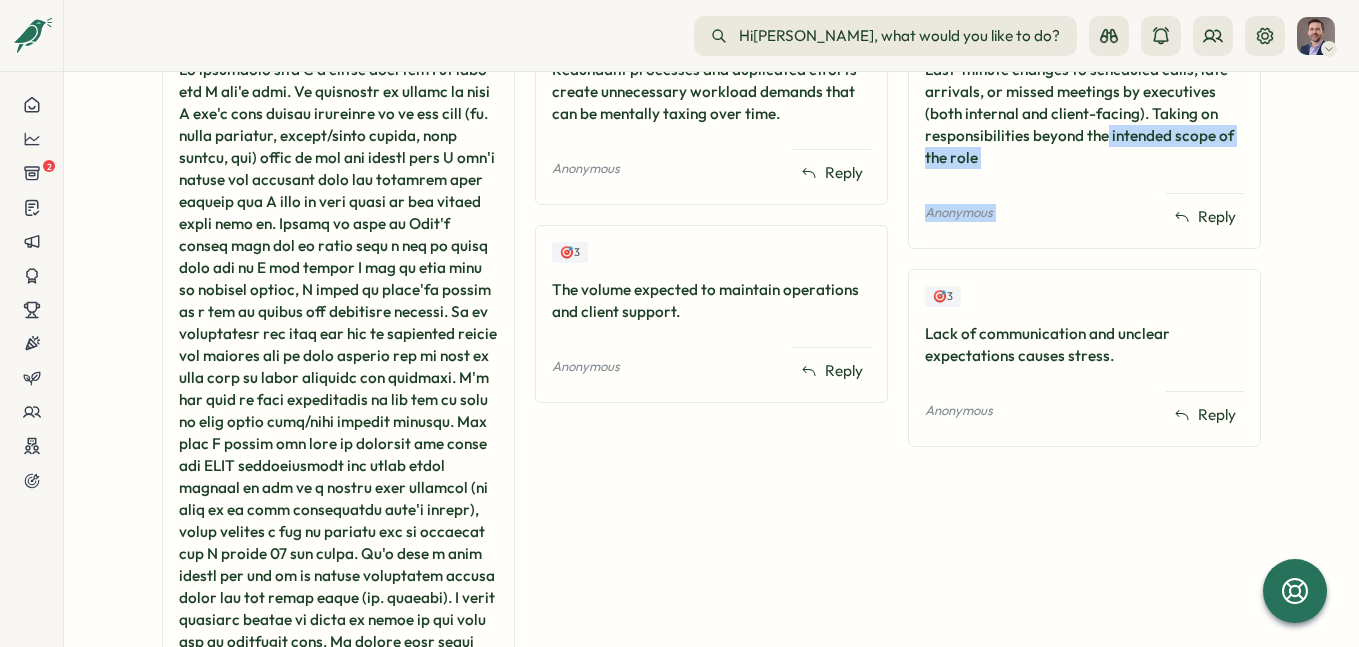 drag, startPoint x: 1098, startPoint y: 135, endPoint x: 1129, endPoint y: 177, distance: 52.201534 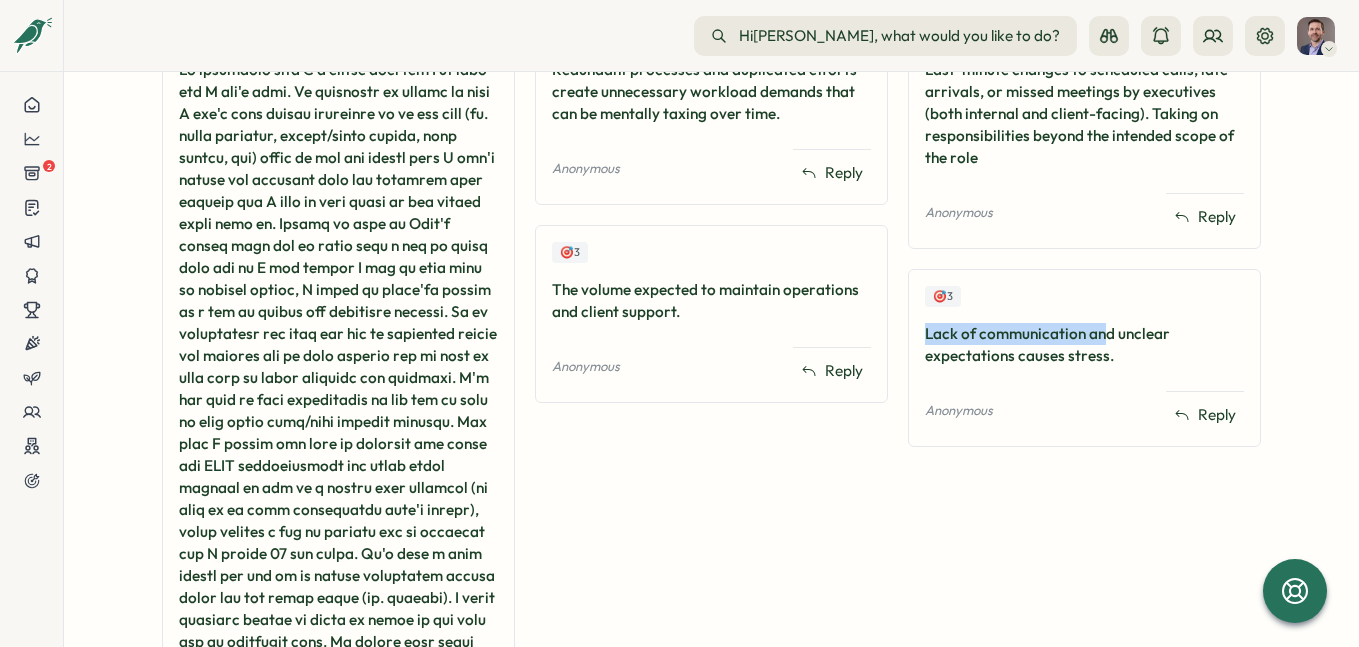 drag, startPoint x: 1103, startPoint y: 325, endPoint x: 981, endPoint y: 320, distance: 122.10242 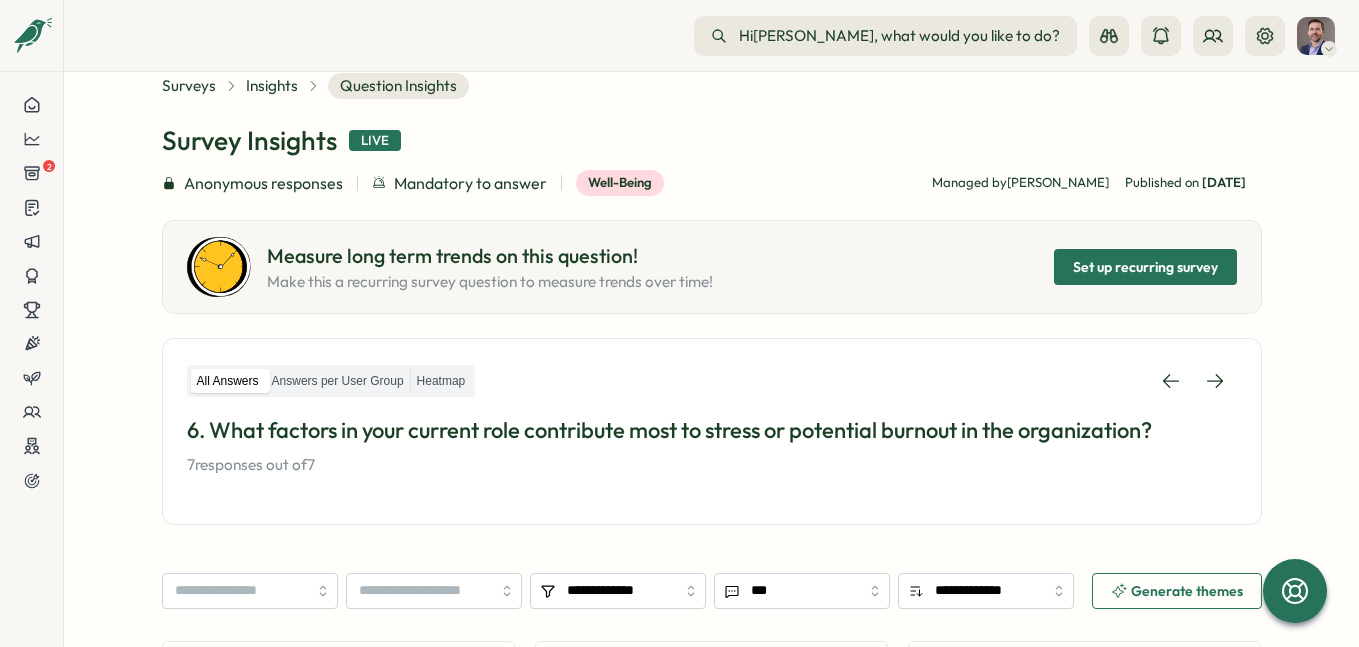 scroll, scrollTop: 53, scrollLeft: 0, axis: vertical 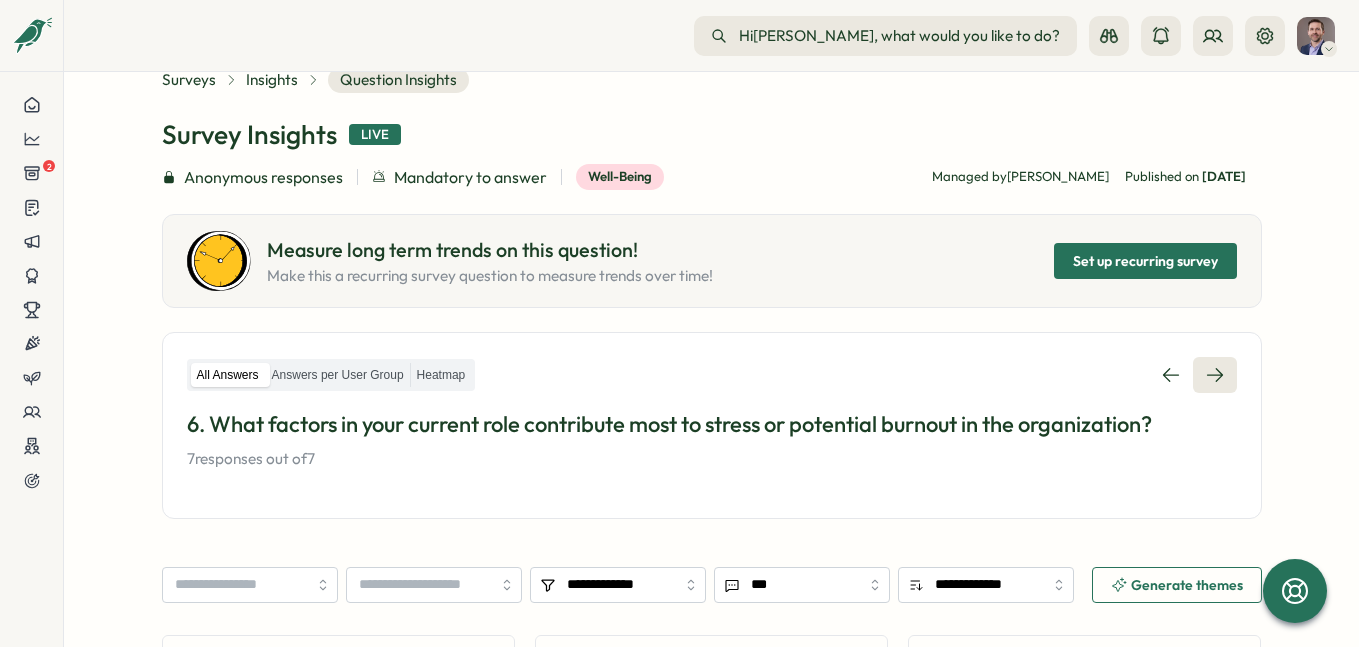 click 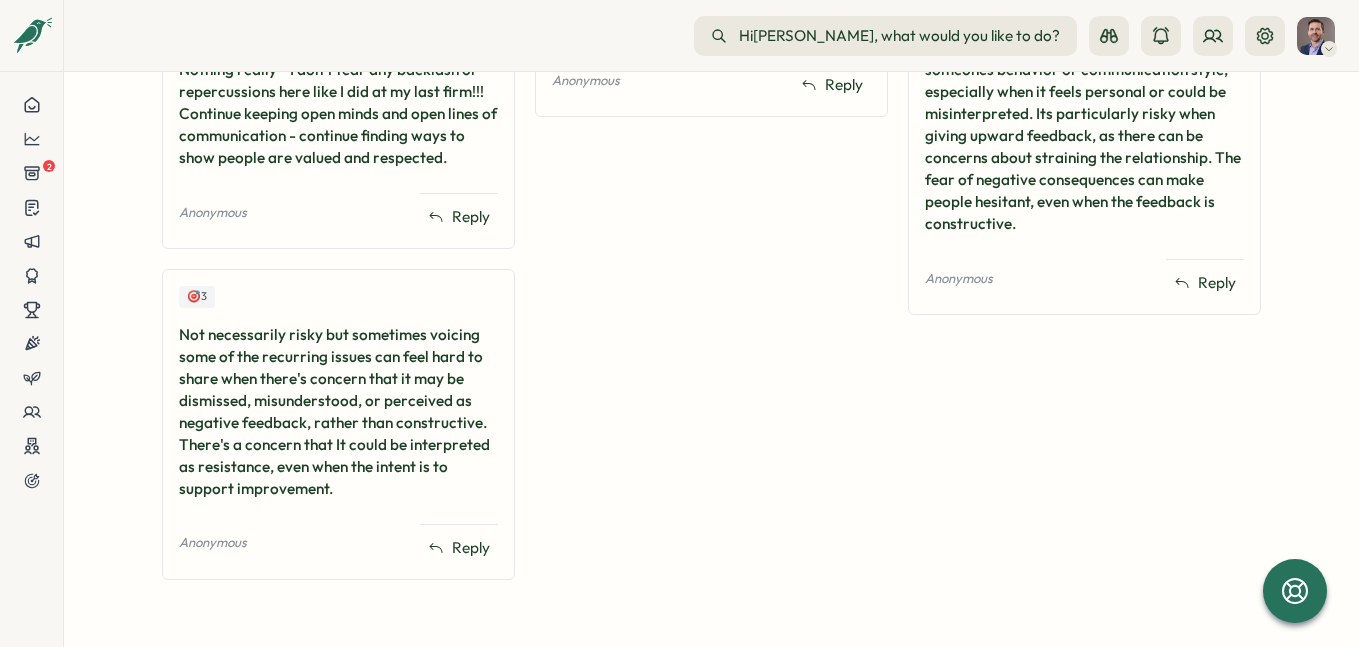scroll, scrollTop: 873, scrollLeft: 0, axis: vertical 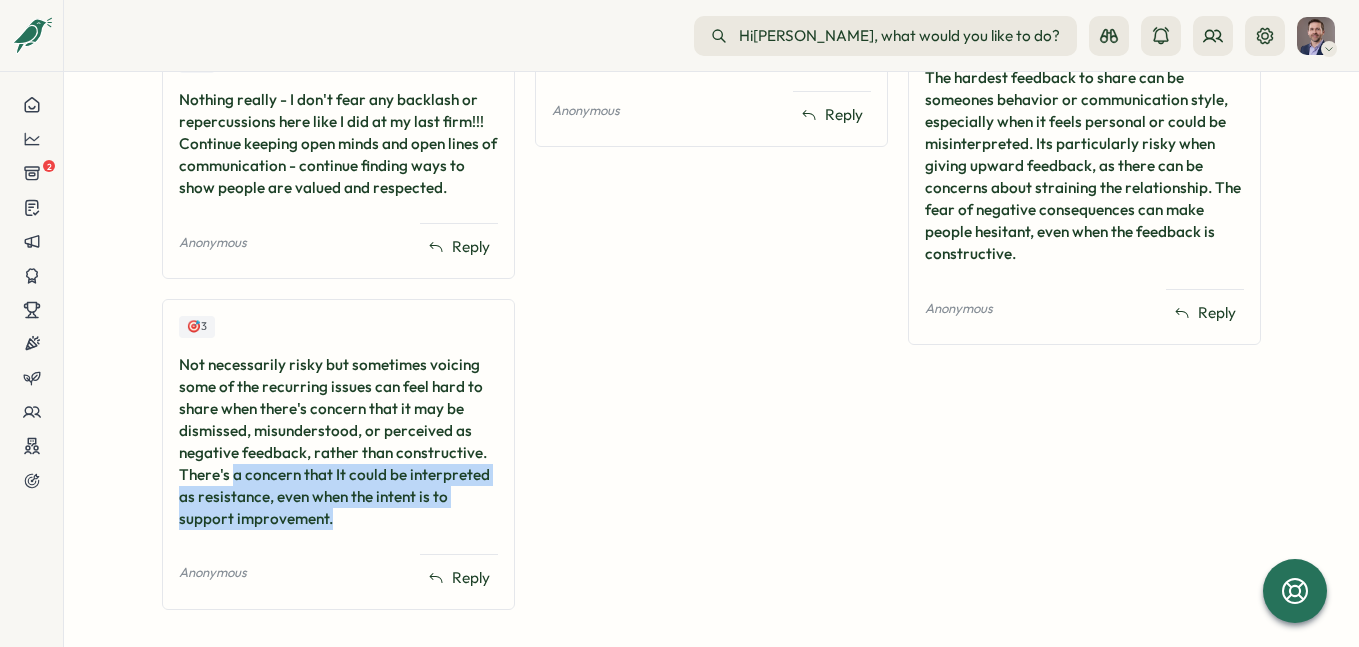 drag, startPoint x: 339, startPoint y: 515, endPoint x: 228, endPoint y: 474, distance: 118.33005 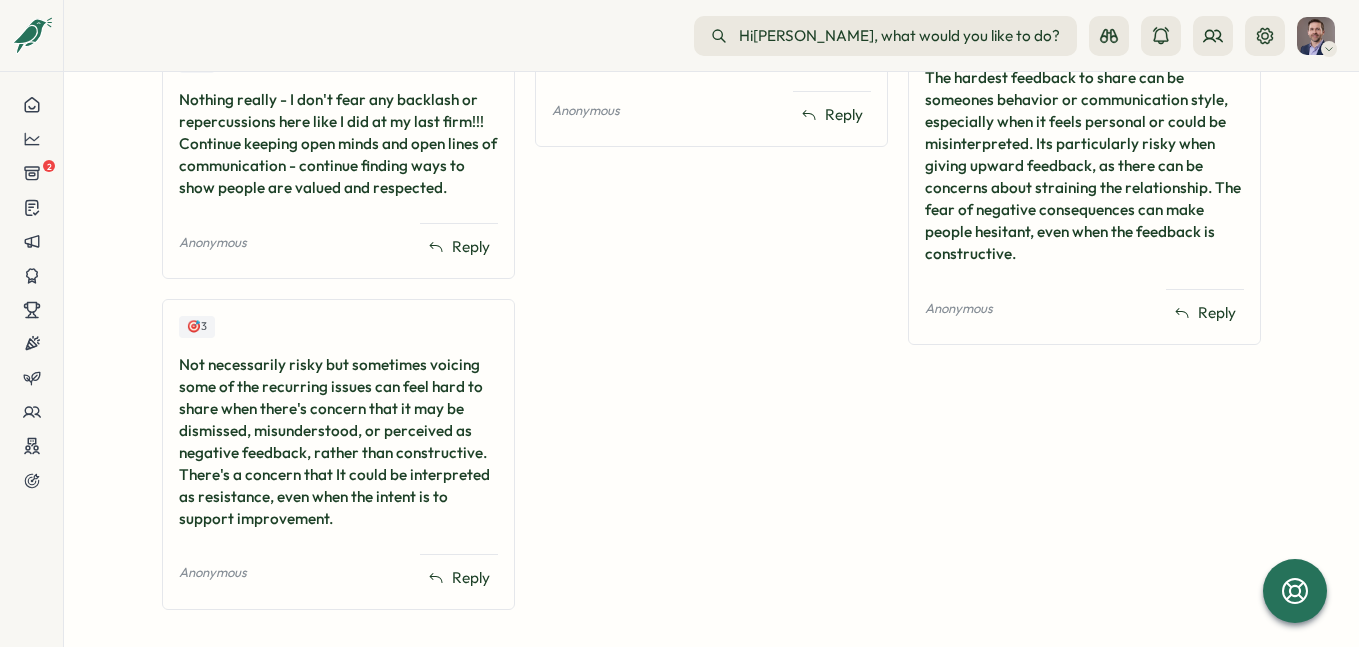 click on "Not necessarily risky but sometimes voicing some of the recurring issues can feel hard to share when there's concern that it may be dismissed, misunderstood, or perceived as negative feedback, rather than constructive. There's a concern that It could be interpreted as resistance, even when the intent is to support improvement." at bounding box center [338, 442] 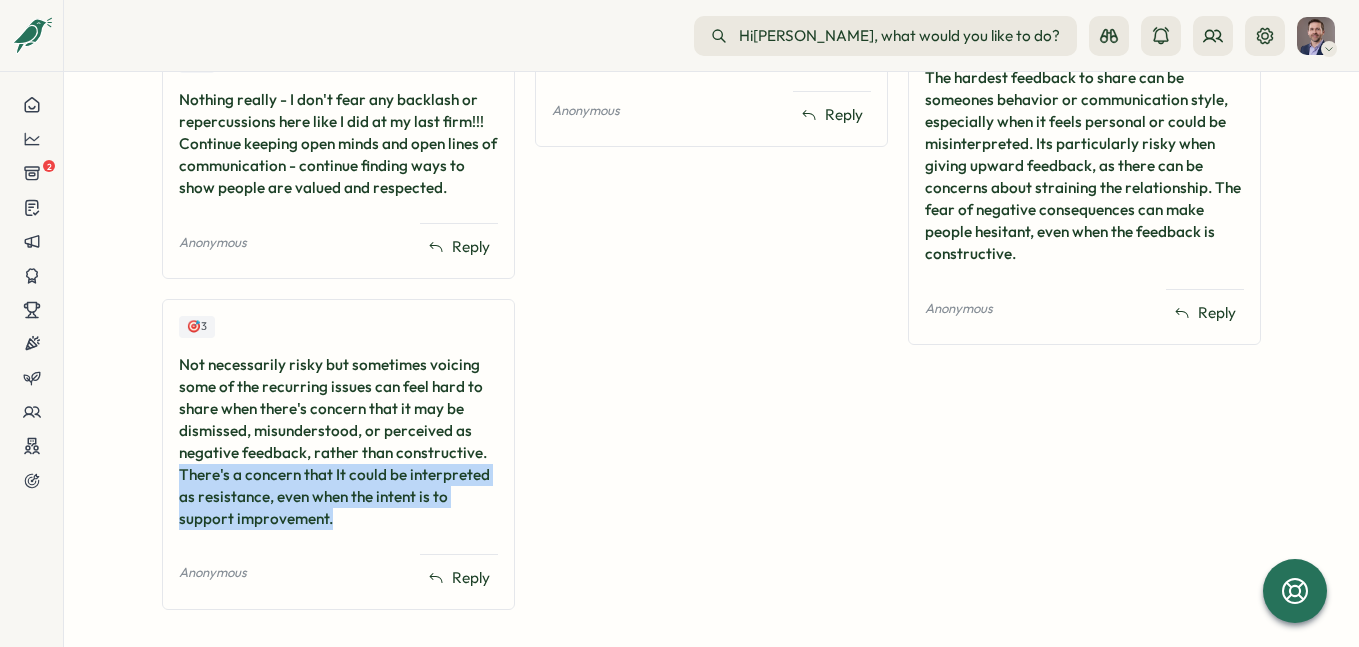drag, startPoint x: 365, startPoint y: 525, endPoint x: 173, endPoint y: 474, distance: 198.658 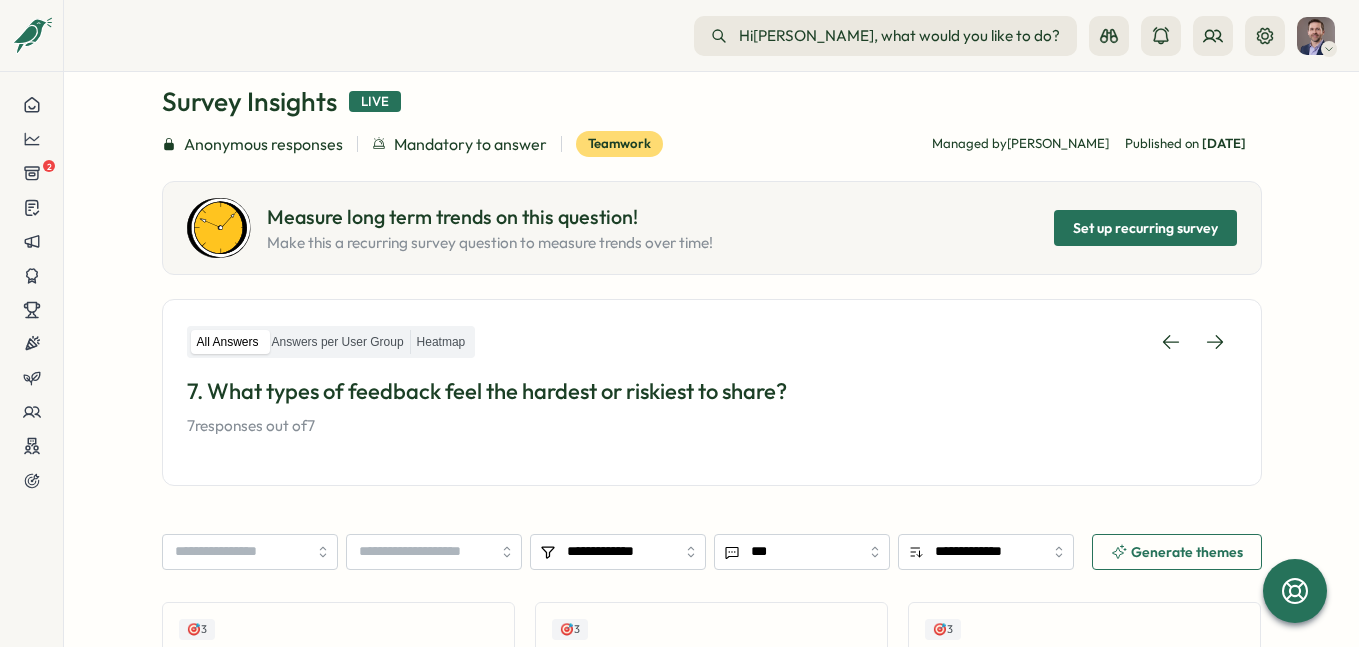 scroll, scrollTop: 85, scrollLeft: 0, axis: vertical 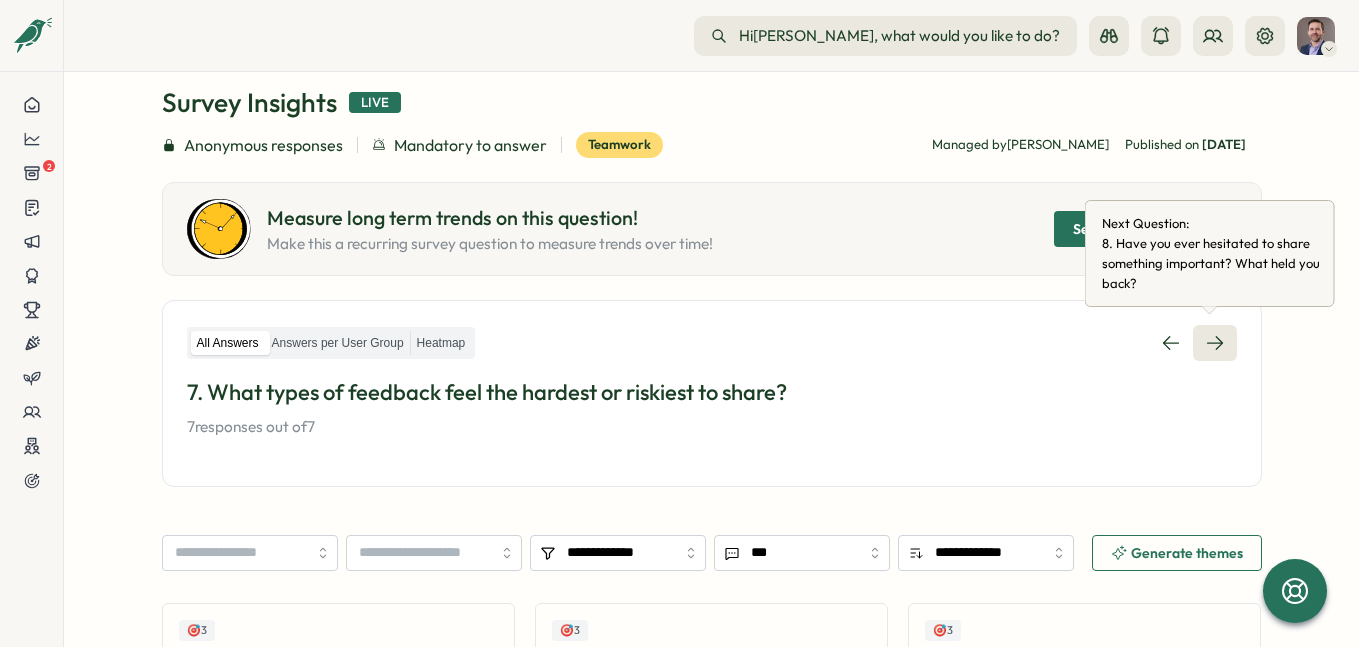 click 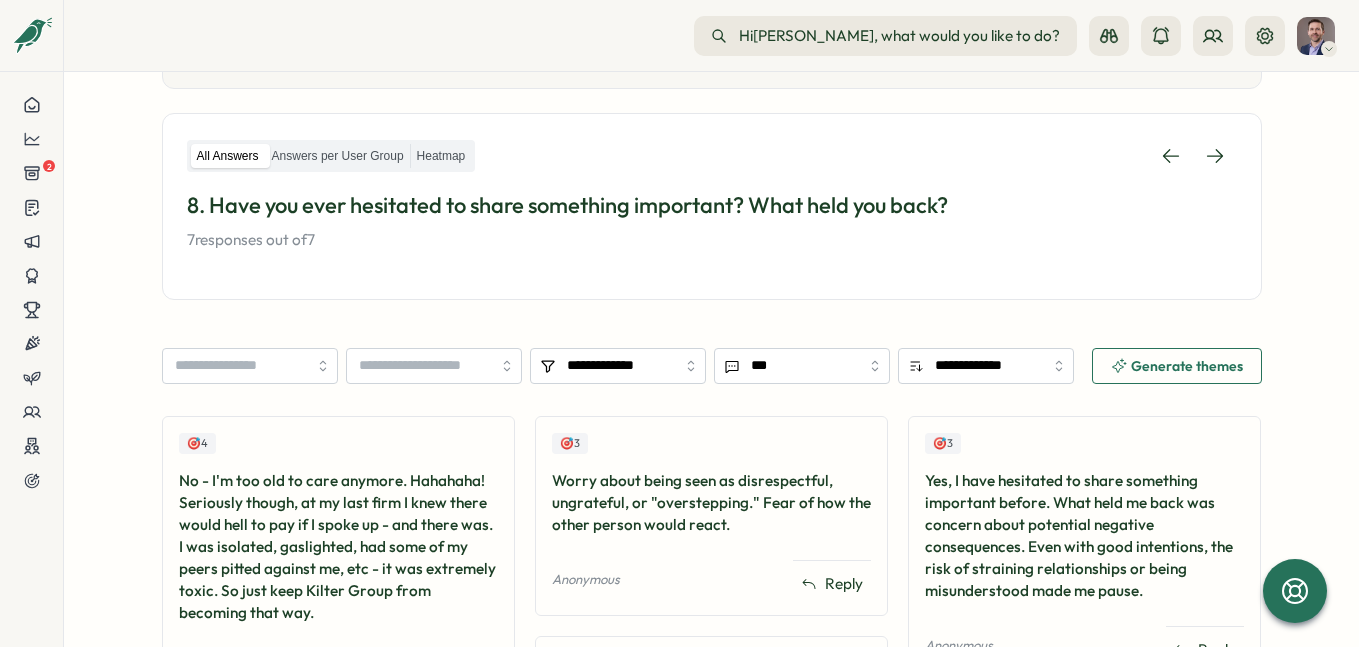 scroll, scrollTop: 0, scrollLeft: 0, axis: both 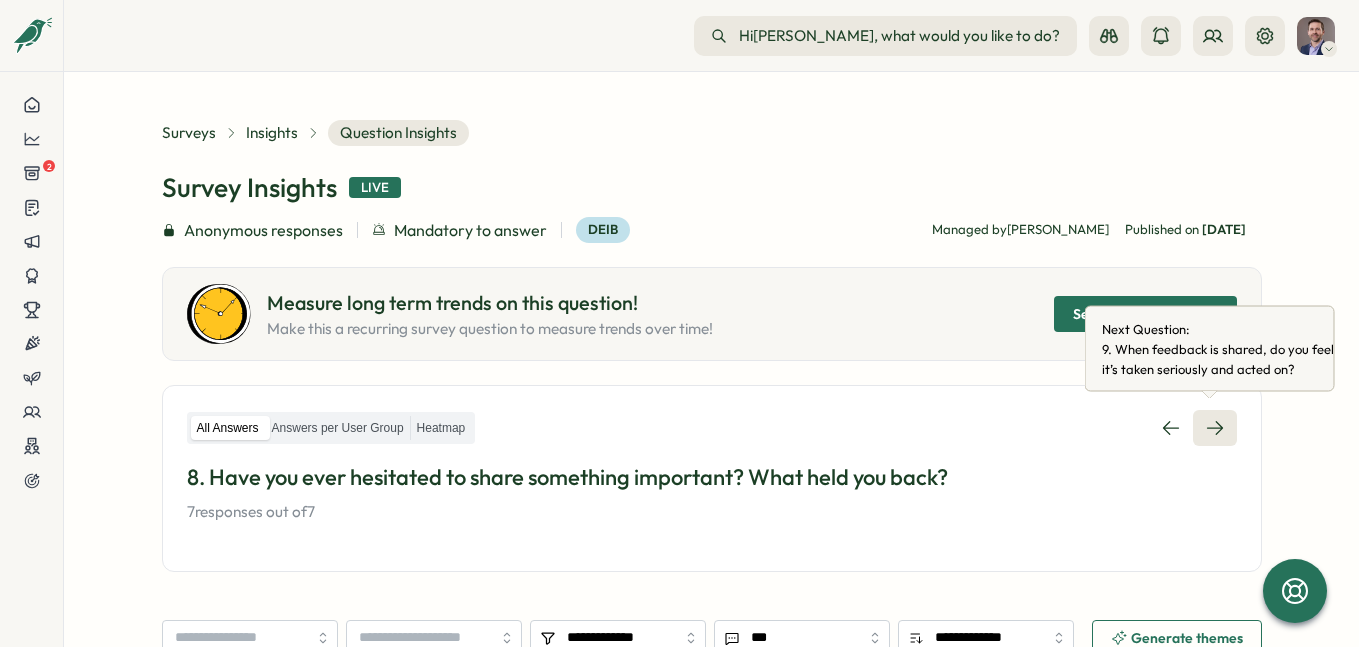 click 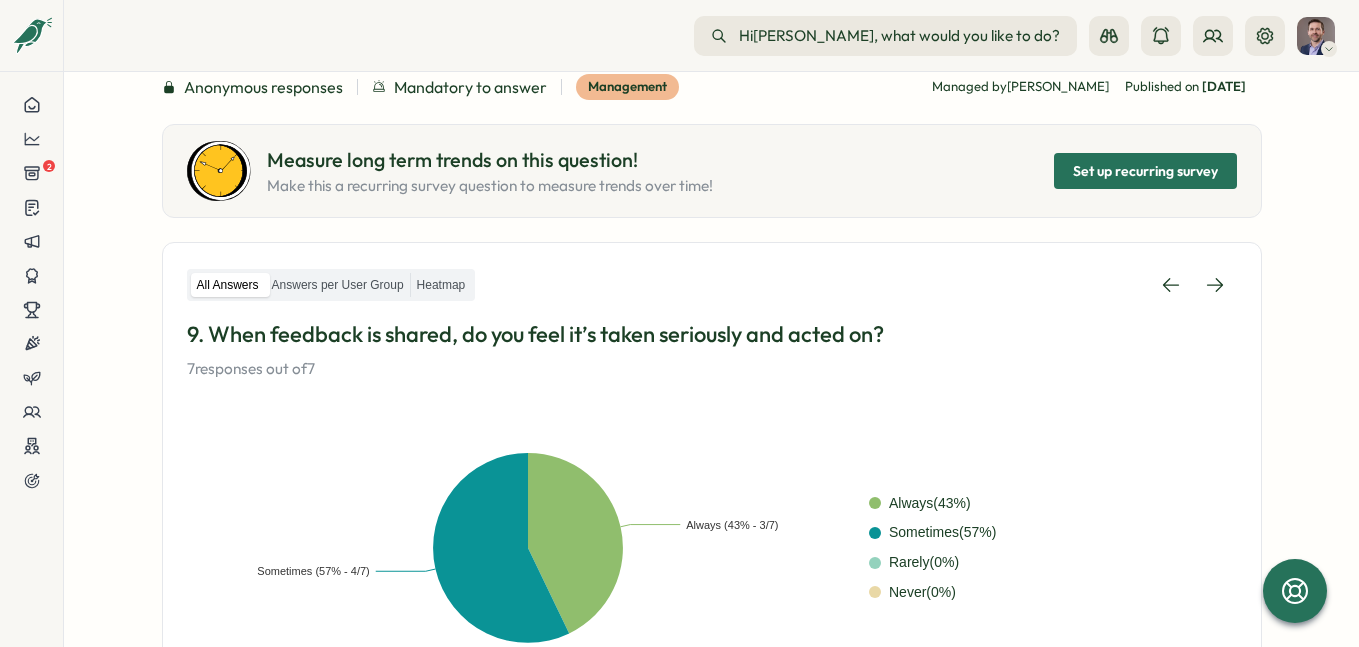scroll, scrollTop: 31, scrollLeft: 0, axis: vertical 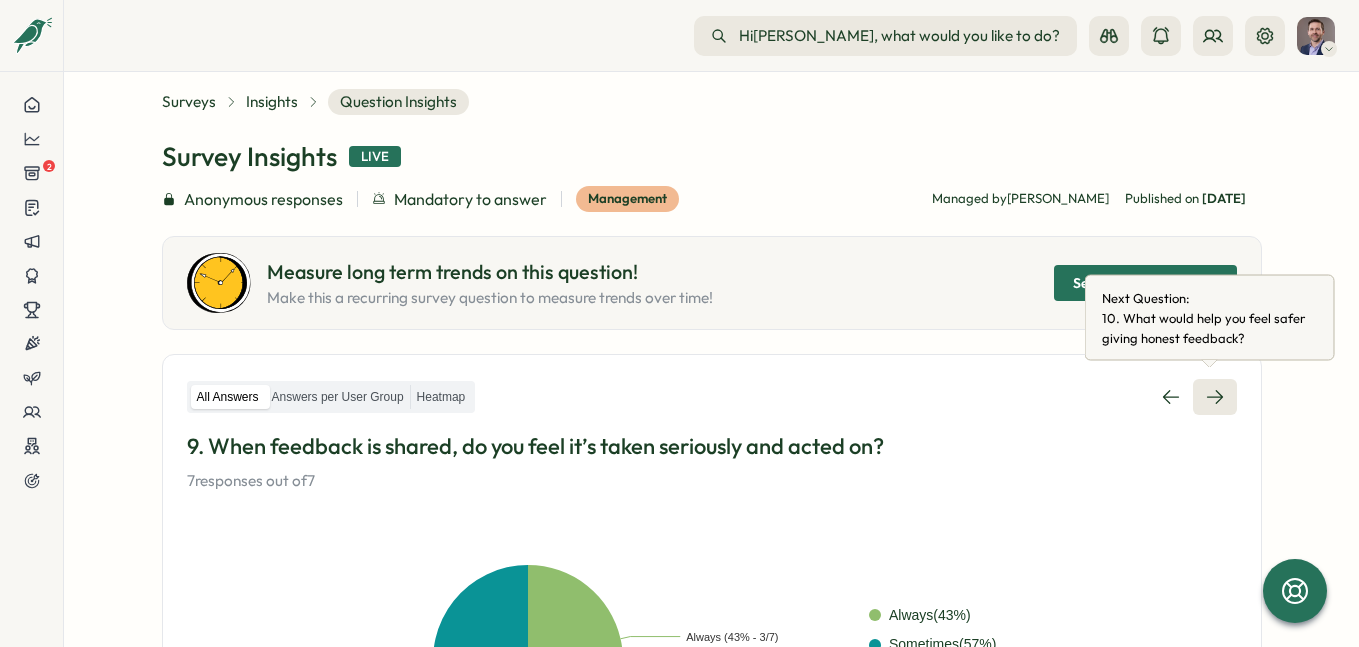 click 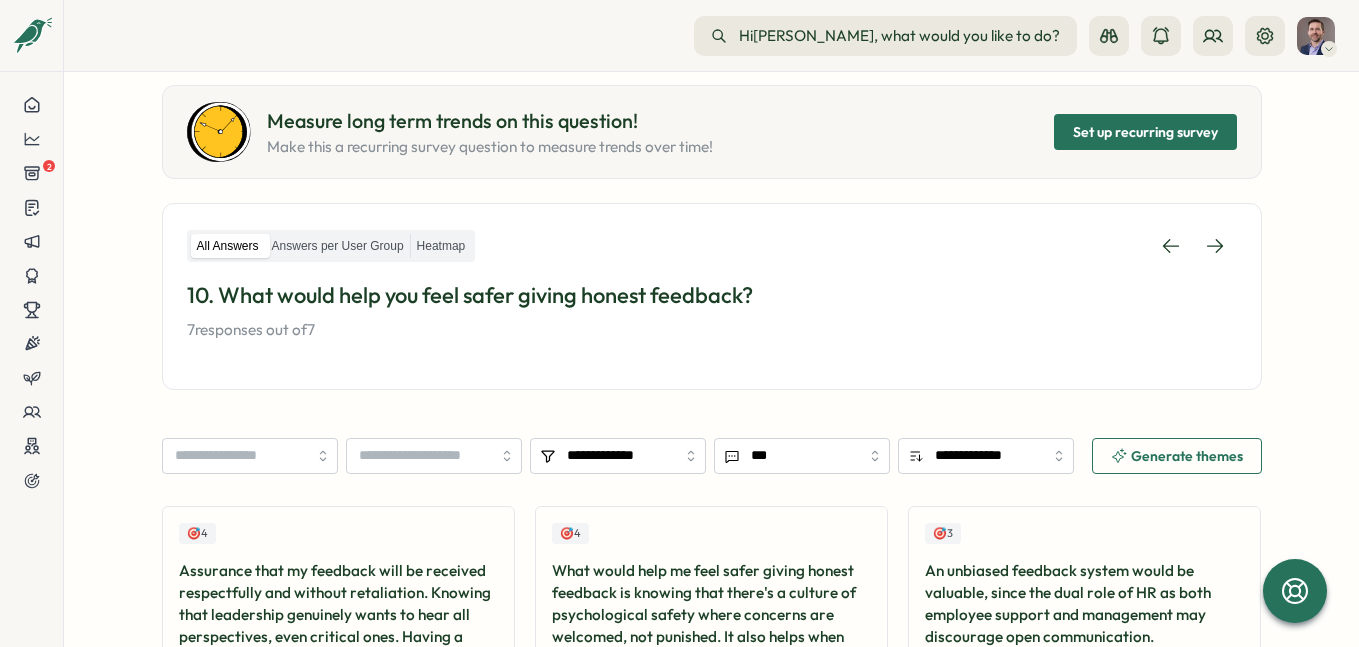 scroll, scrollTop: 0, scrollLeft: 0, axis: both 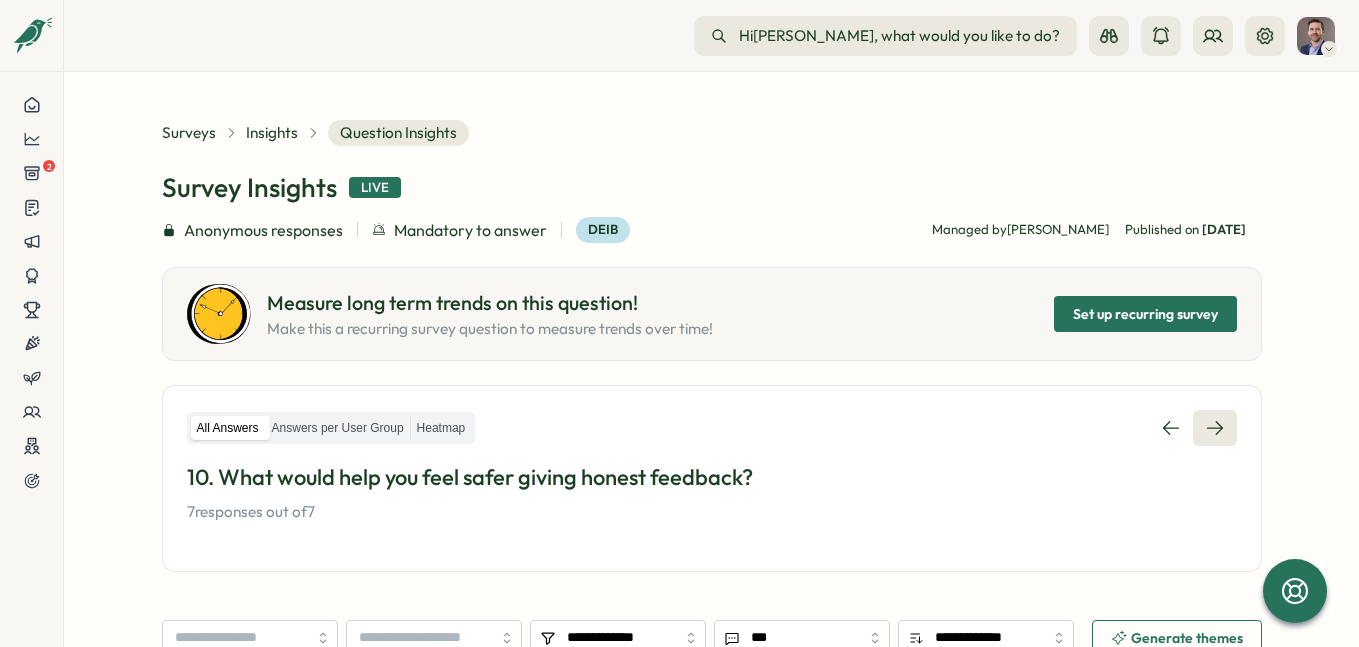 click at bounding box center (1215, 428) 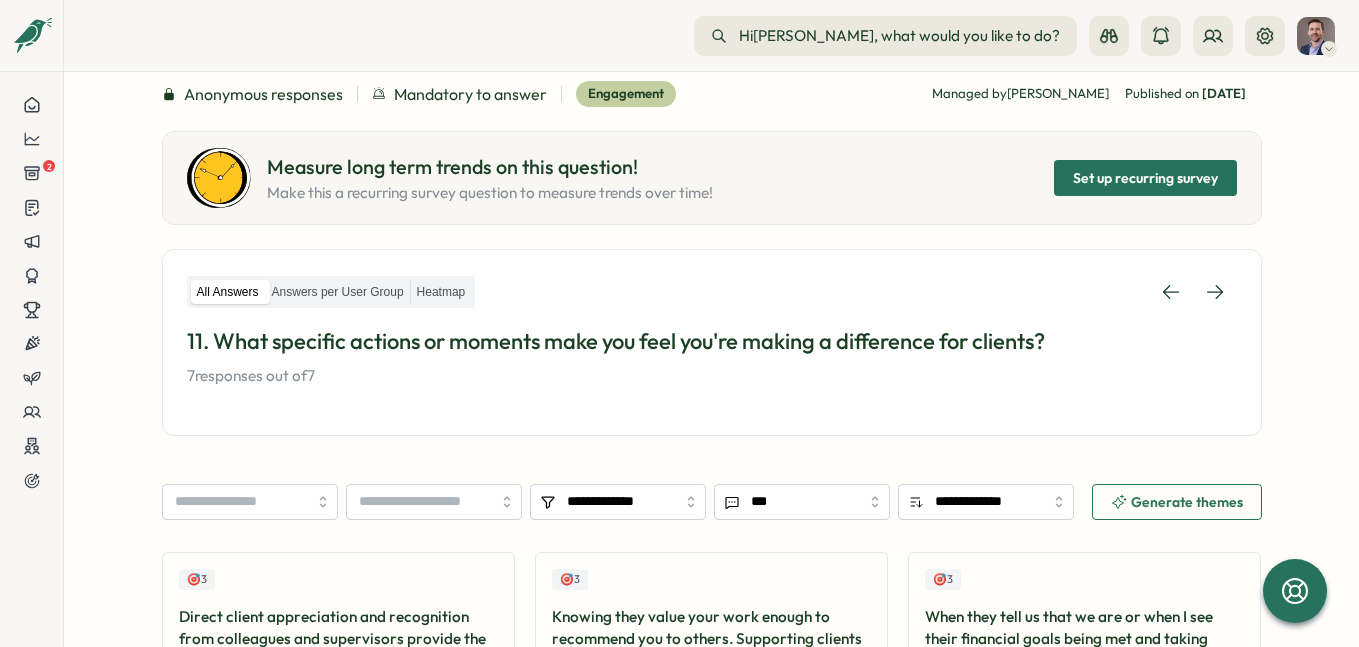 scroll, scrollTop: 124, scrollLeft: 0, axis: vertical 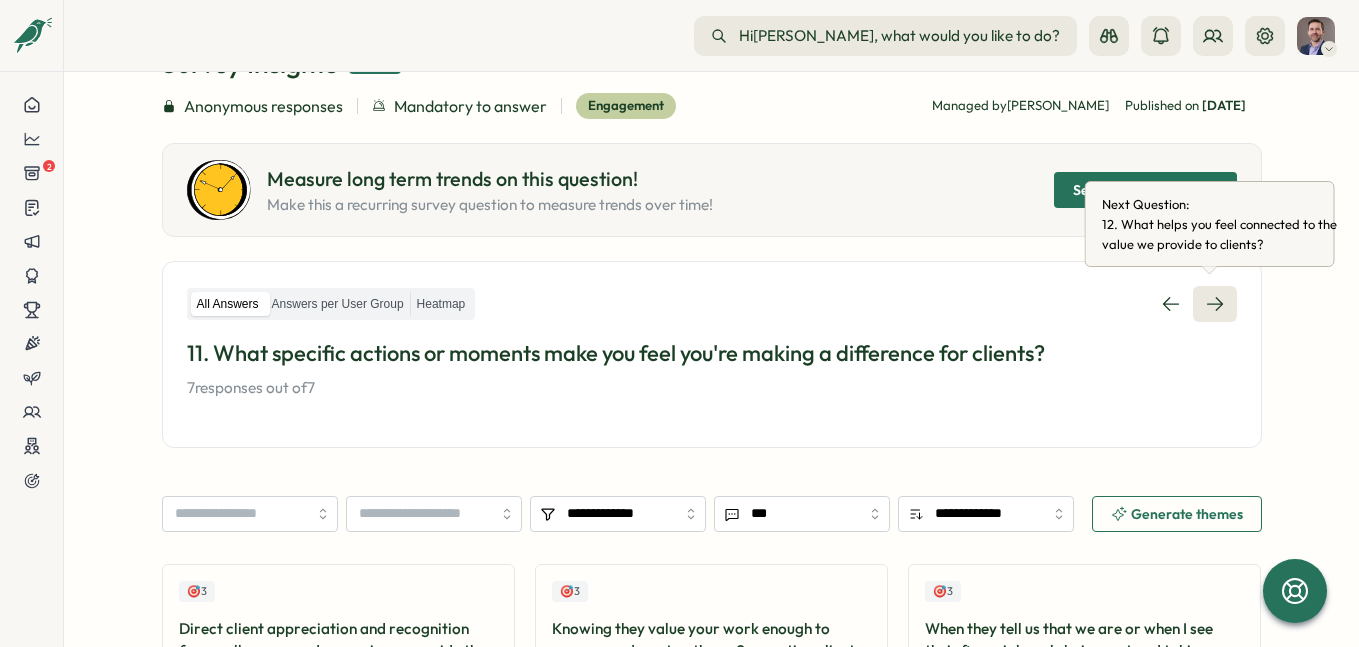 click 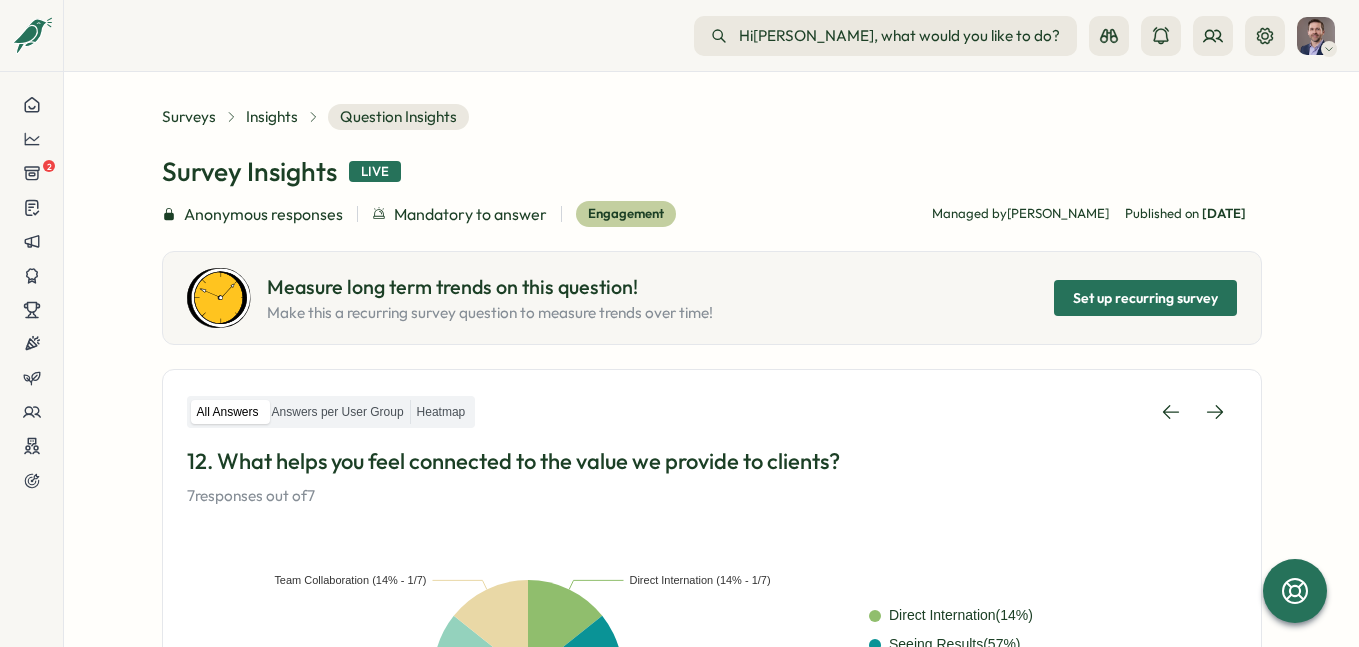 scroll, scrollTop: 0, scrollLeft: 0, axis: both 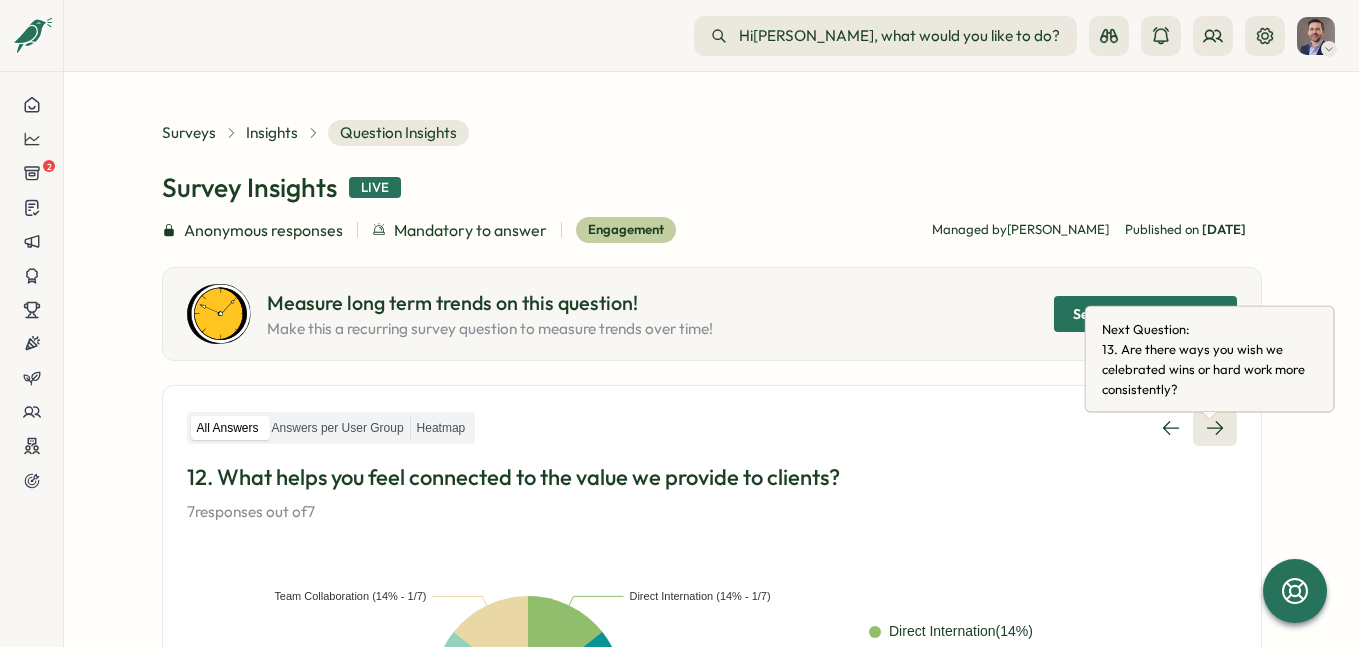 click at bounding box center [1215, 428] 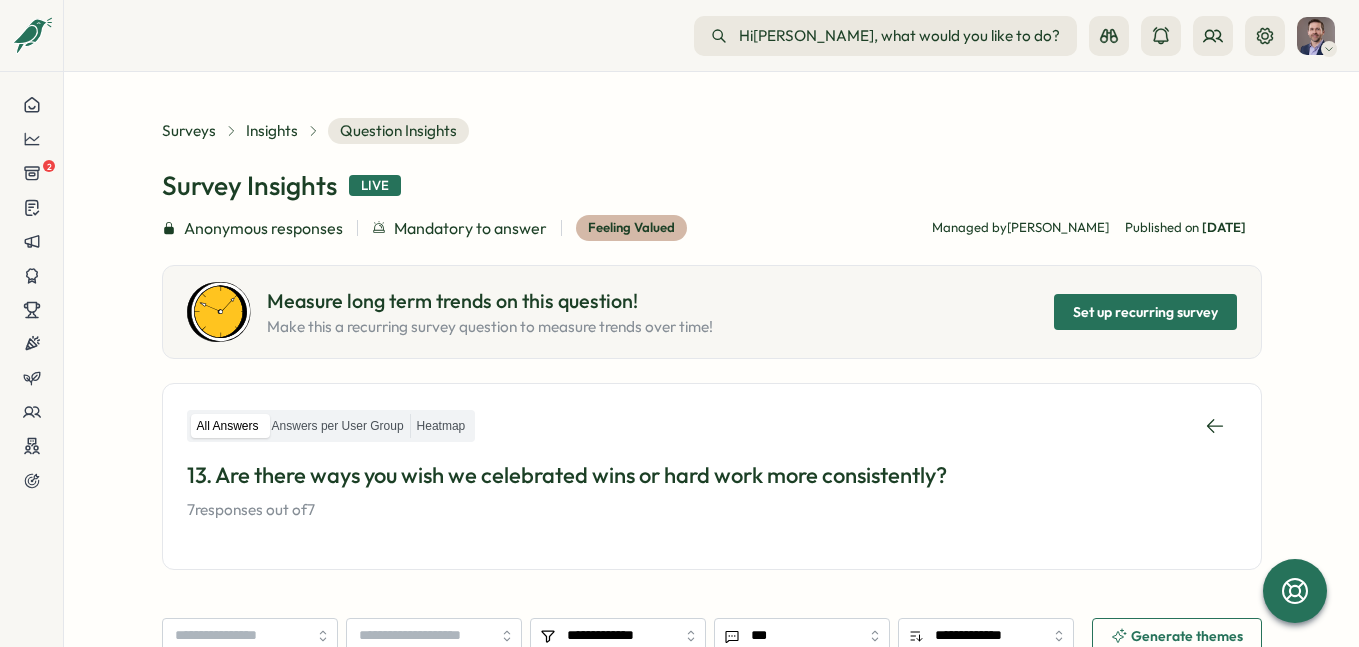 scroll, scrollTop: 0, scrollLeft: 0, axis: both 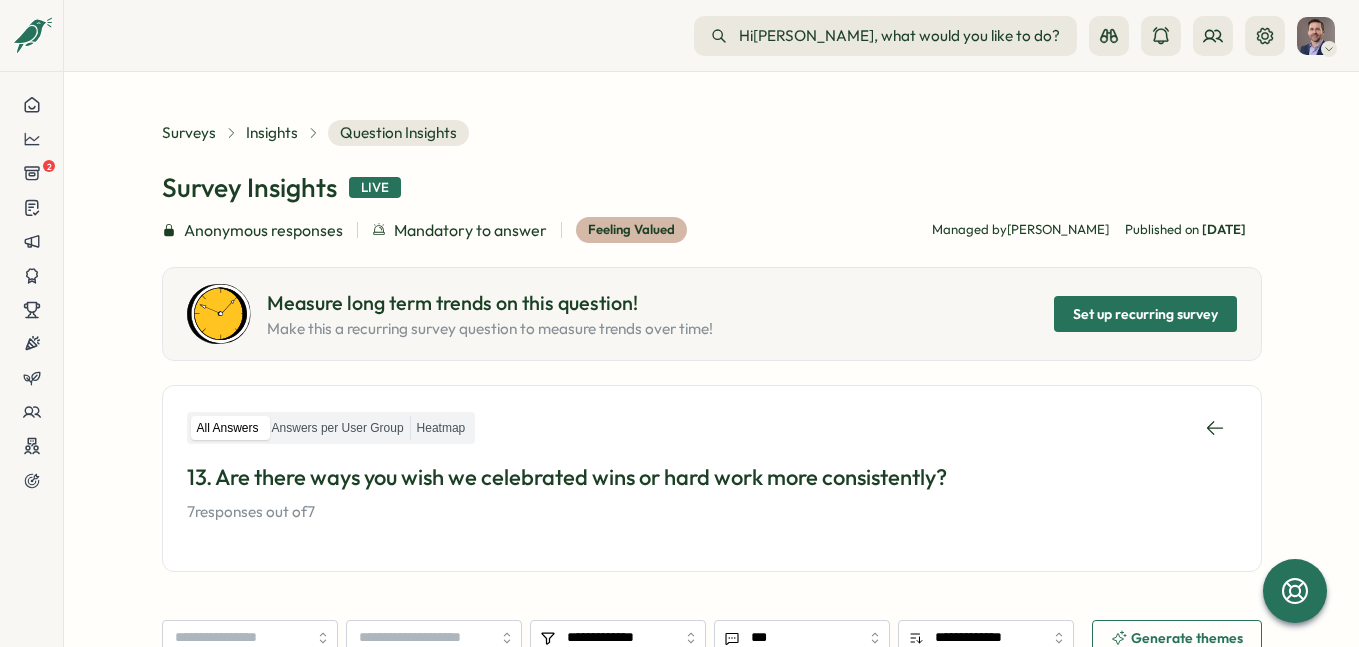 click on "Ask Guru" at bounding box center [0, 0] 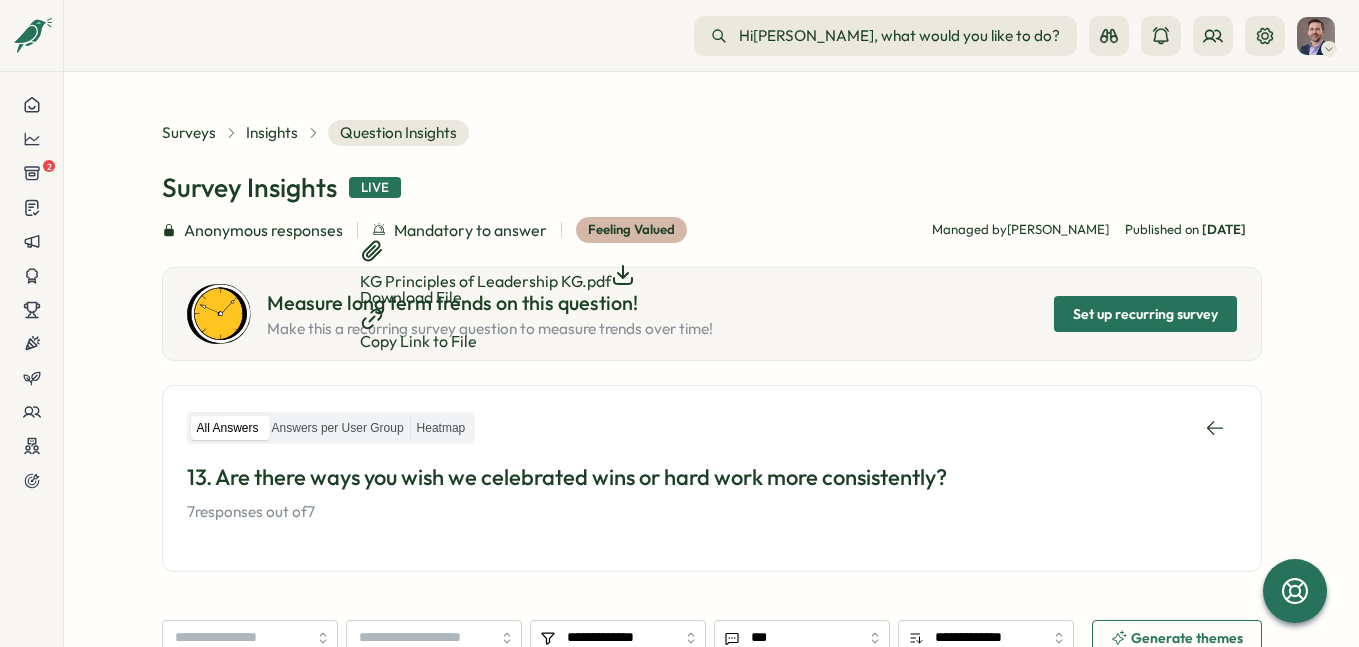 click on "**********" at bounding box center [0, 0] 